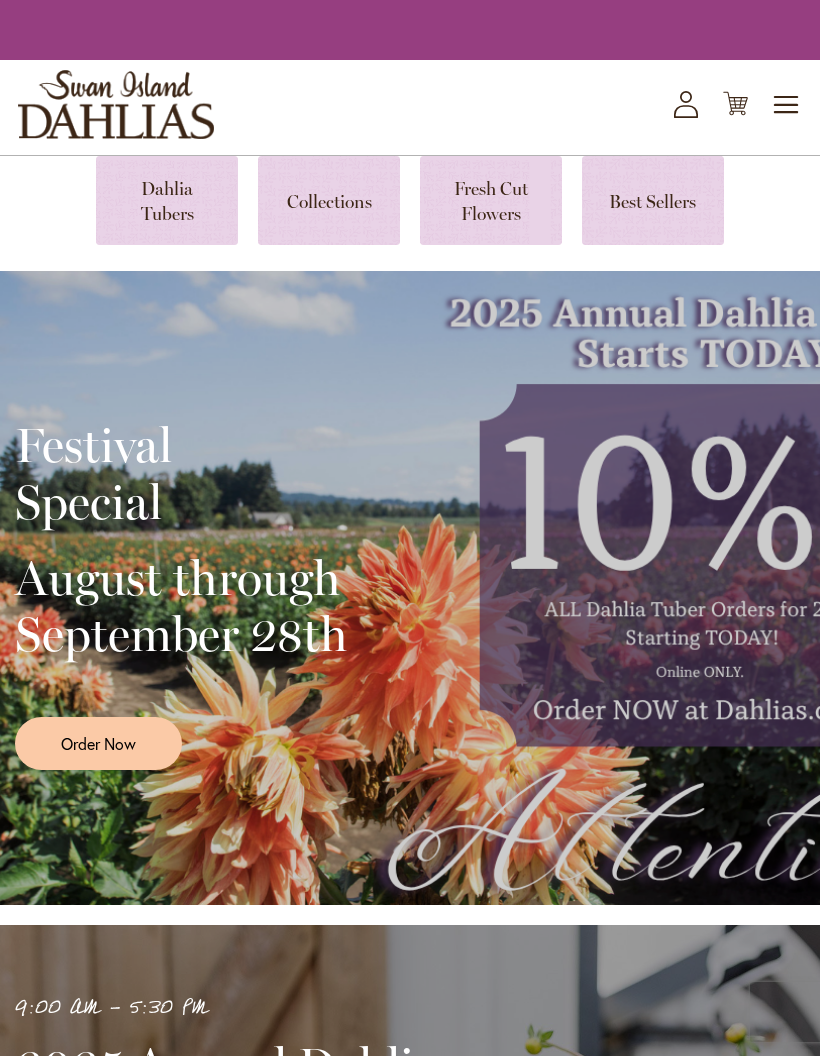 scroll, scrollTop: 0, scrollLeft: 0, axis: both 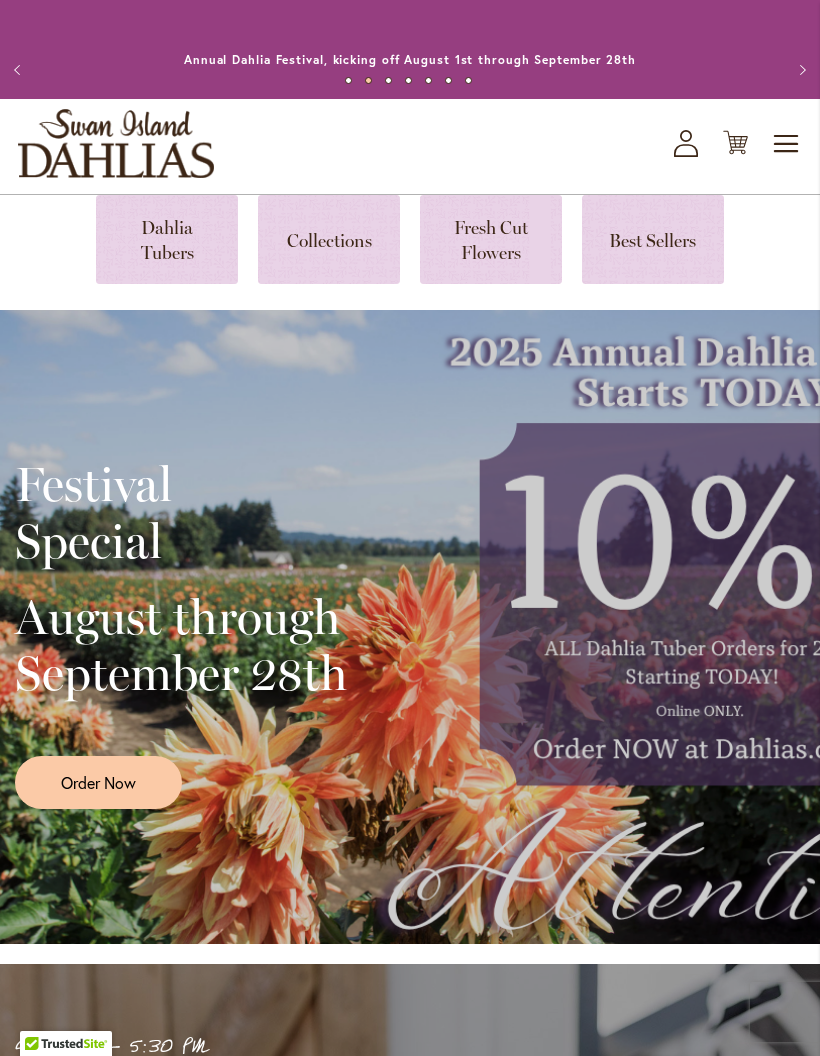click on "My Account" 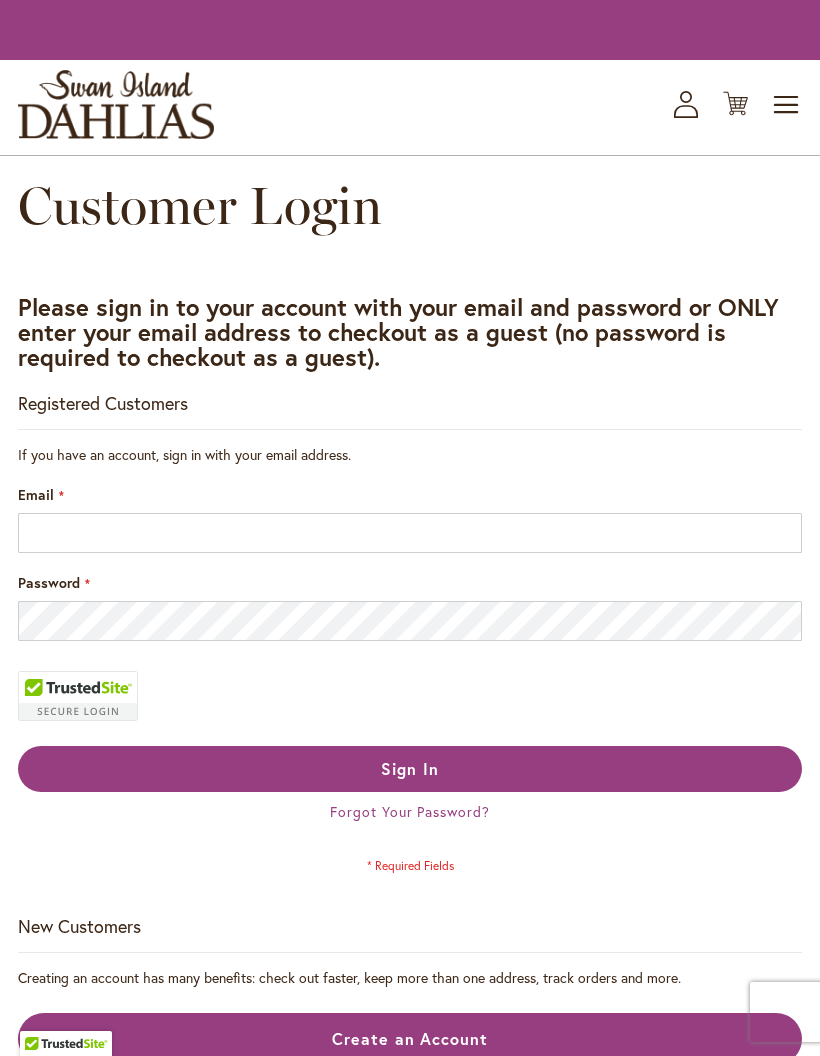 scroll, scrollTop: 0, scrollLeft: 0, axis: both 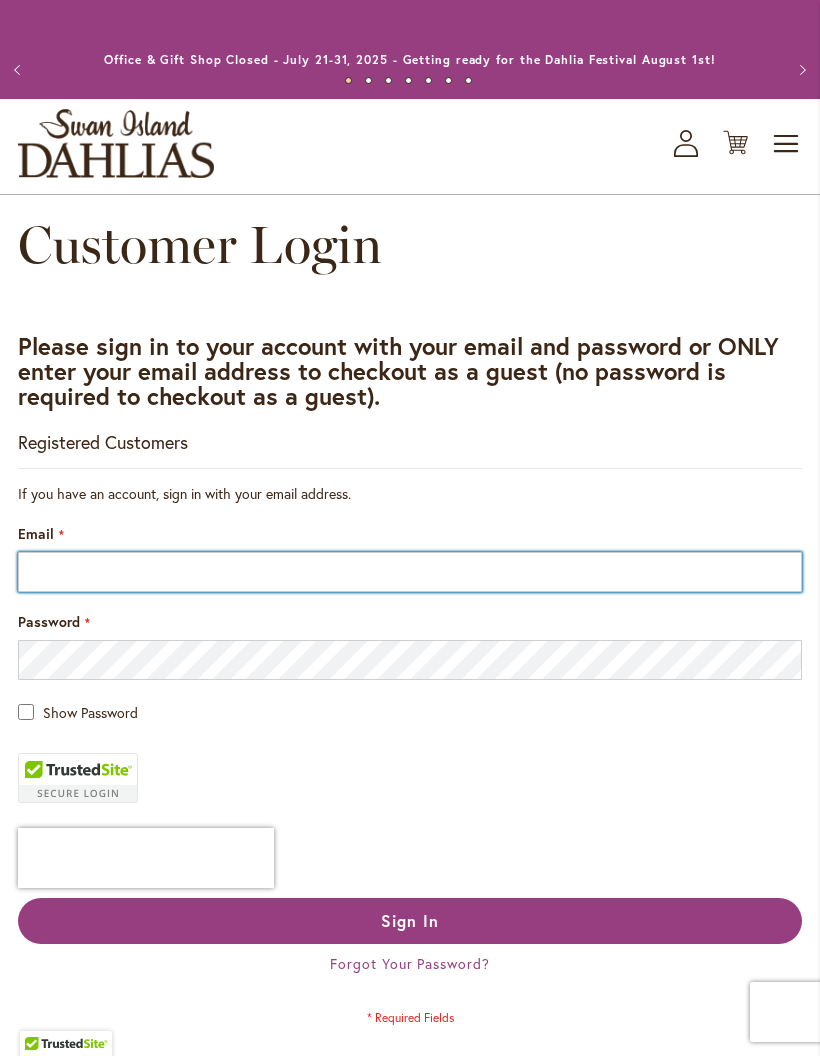 click on "Email" at bounding box center (410, 572) 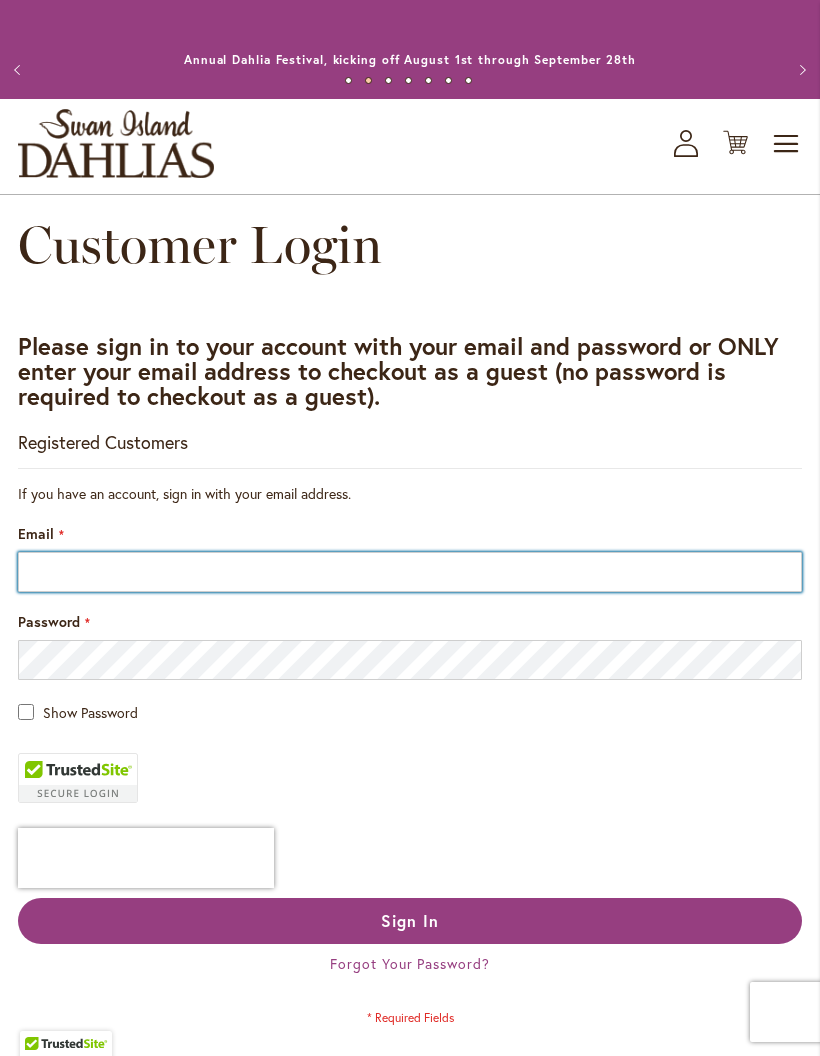 type on "**********" 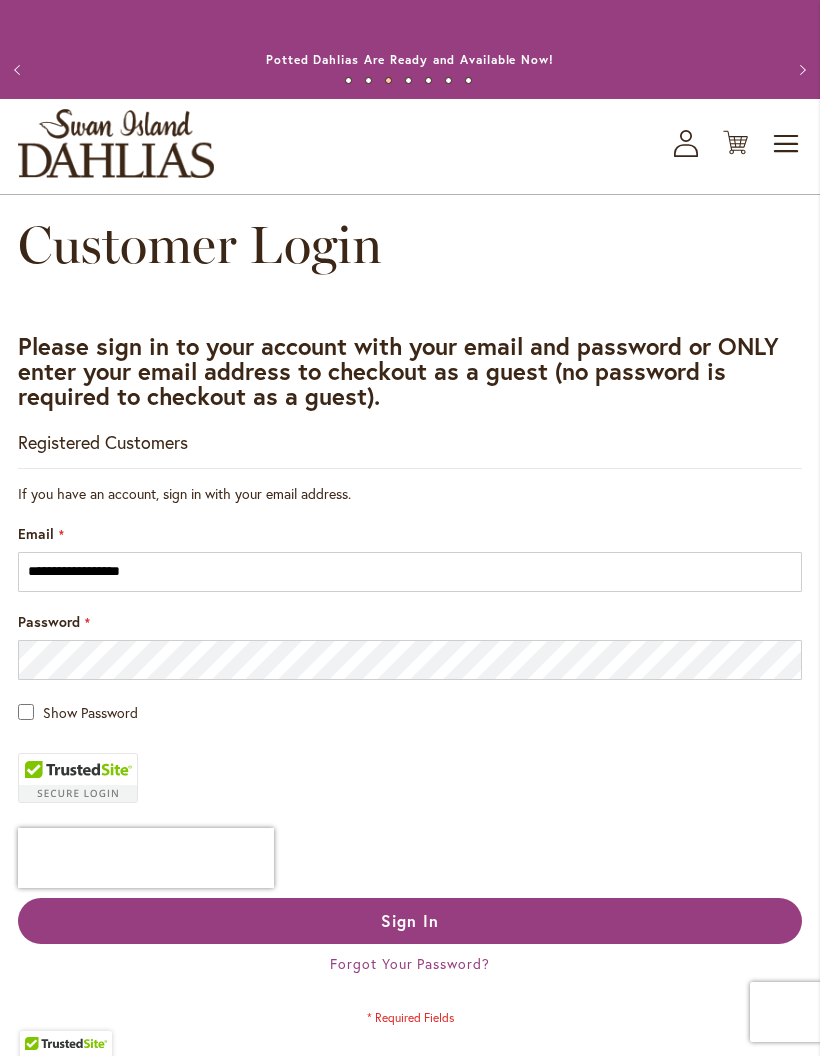 click on "Sign In" at bounding box center (410, 920) 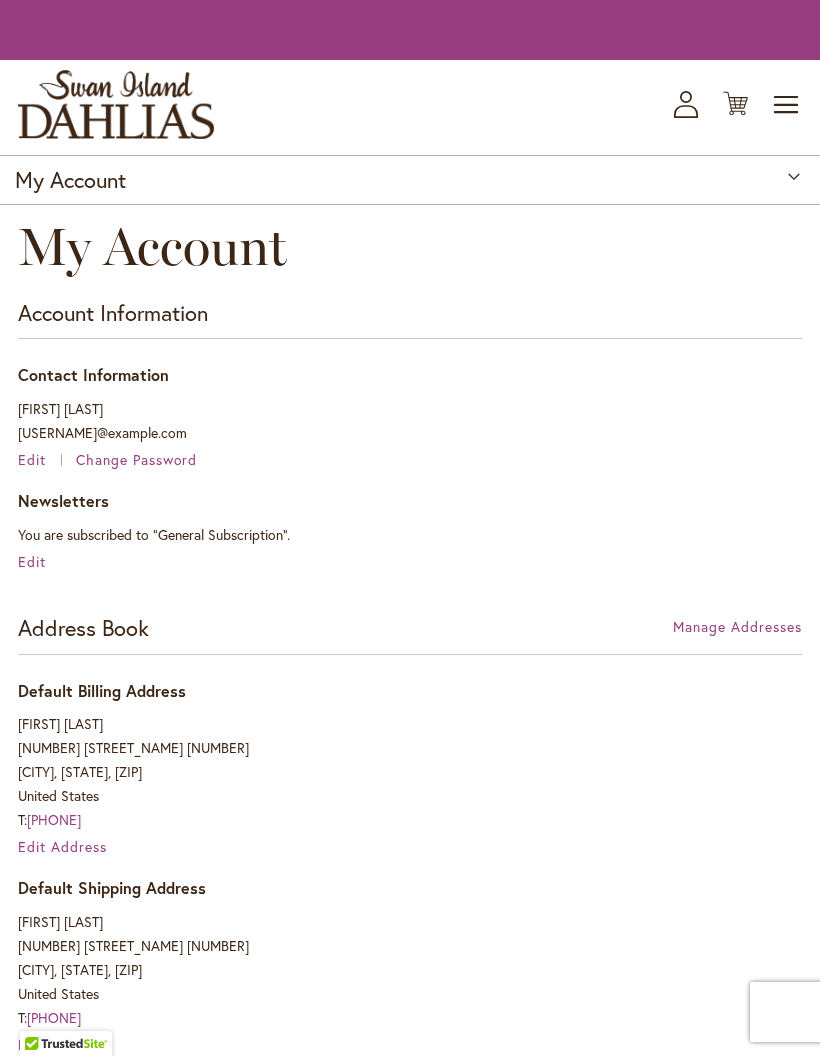 scroll, scrollTop: 0, scrollLeft: 0, axis: both 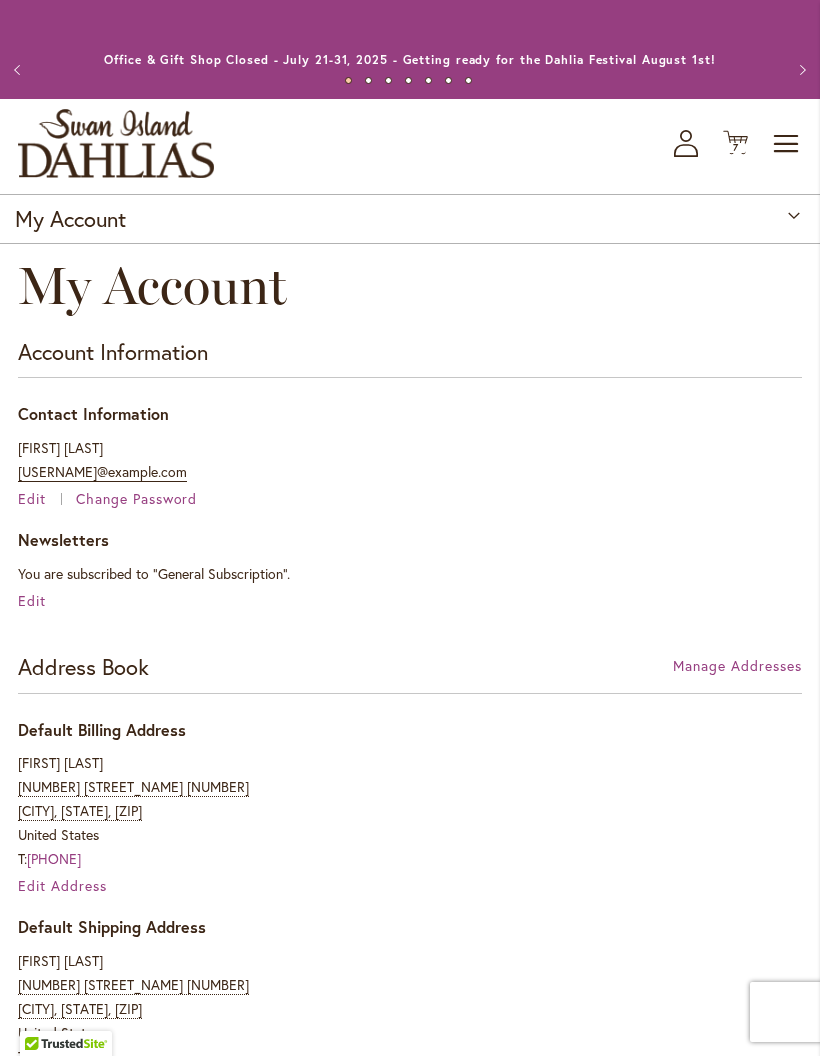 click on "Cart
.cls-1 {
fill: #231f20;
}" 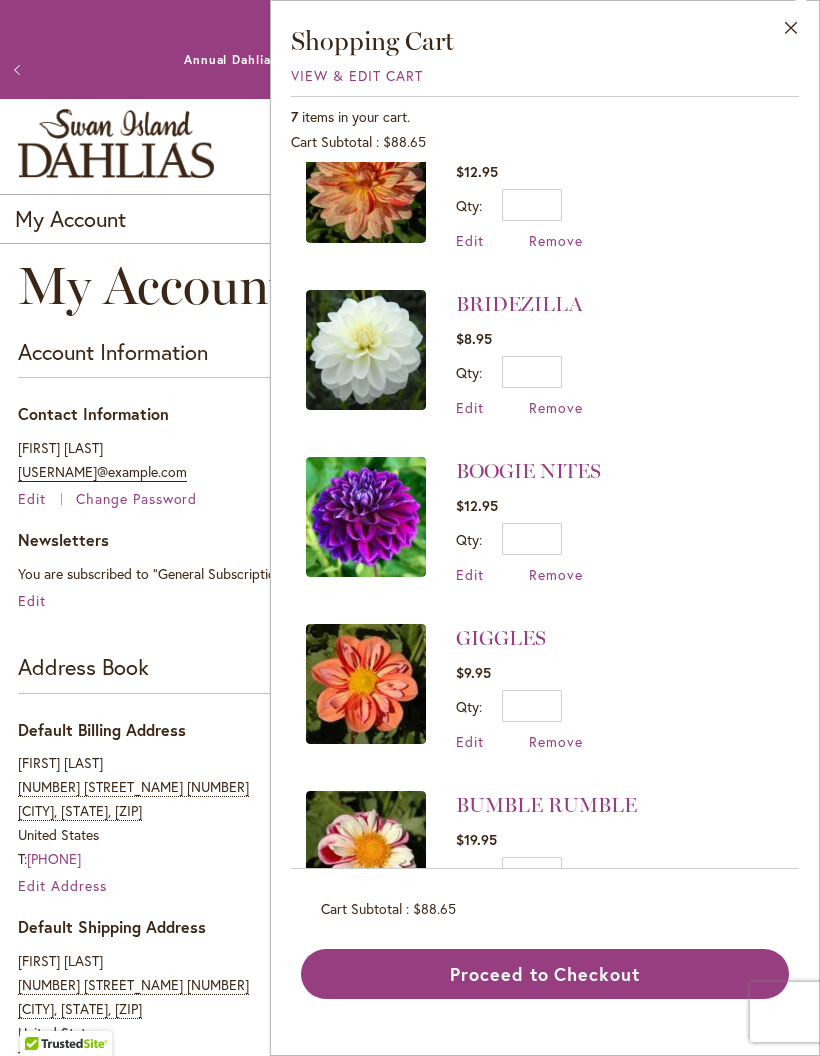 scroll, scrollTop: 220, scrollLeft: 0, axis: vertical 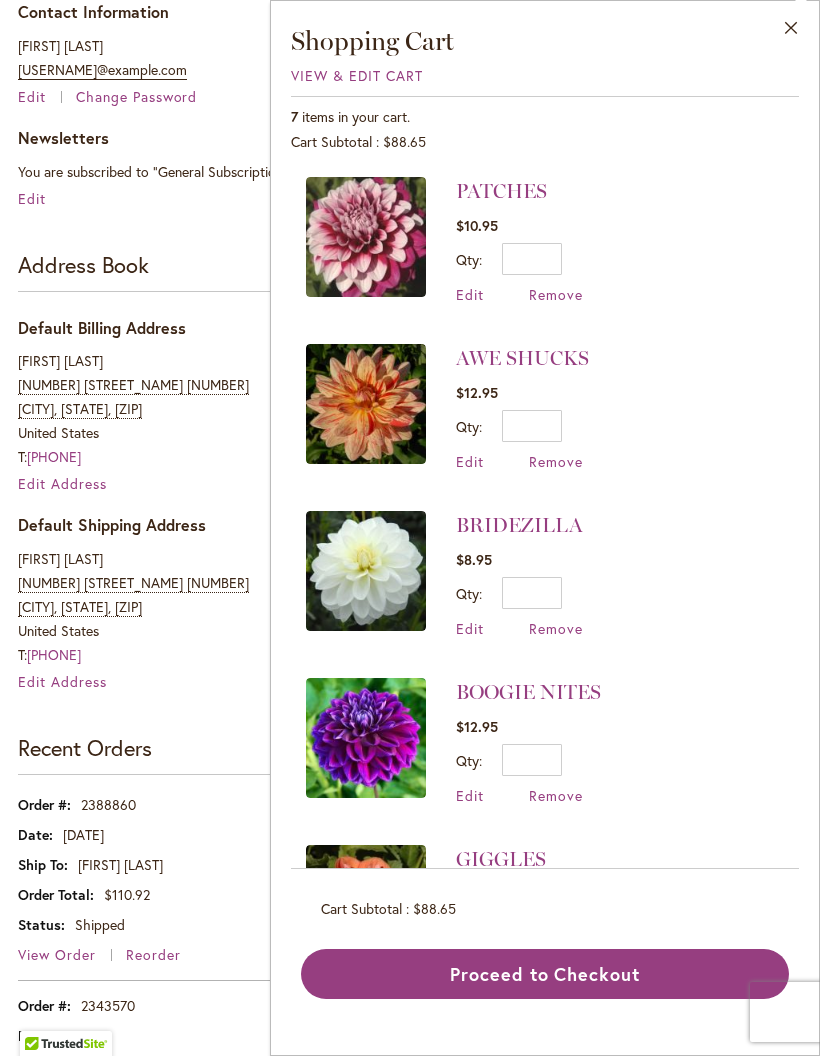 click on "Close" at bounding box center (791, 32) 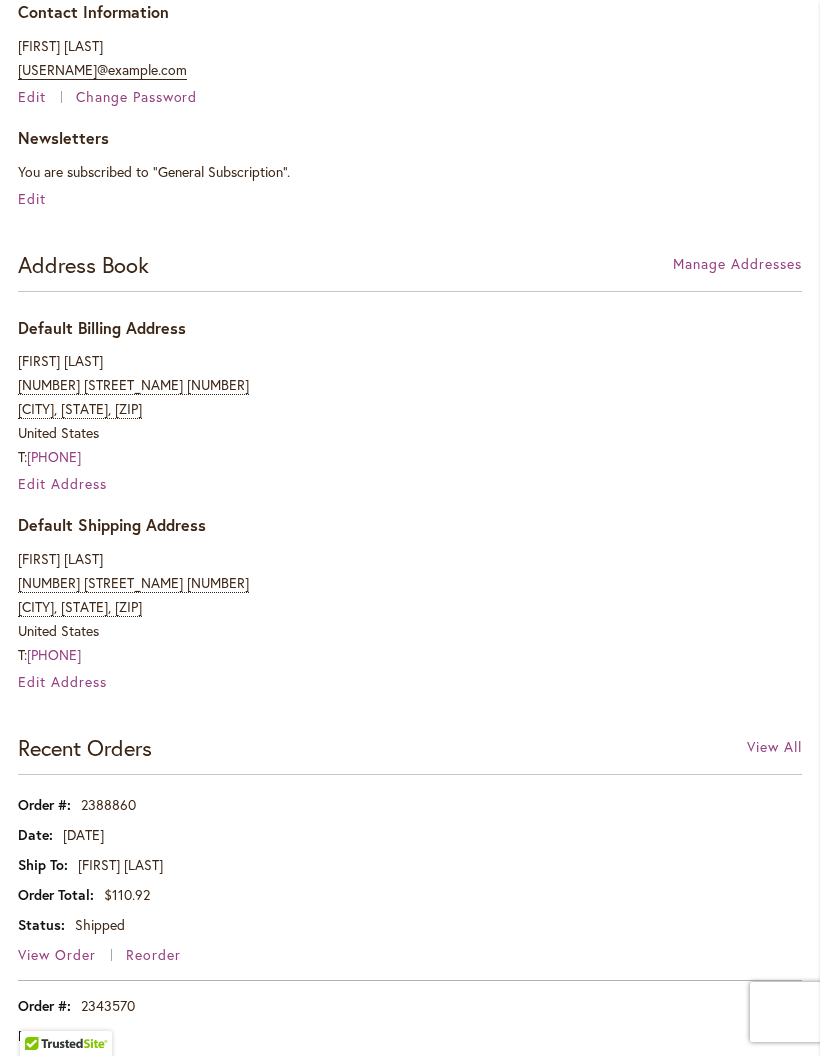 scroll, scrollTop: 0, scrollLeft: 0, axis: both 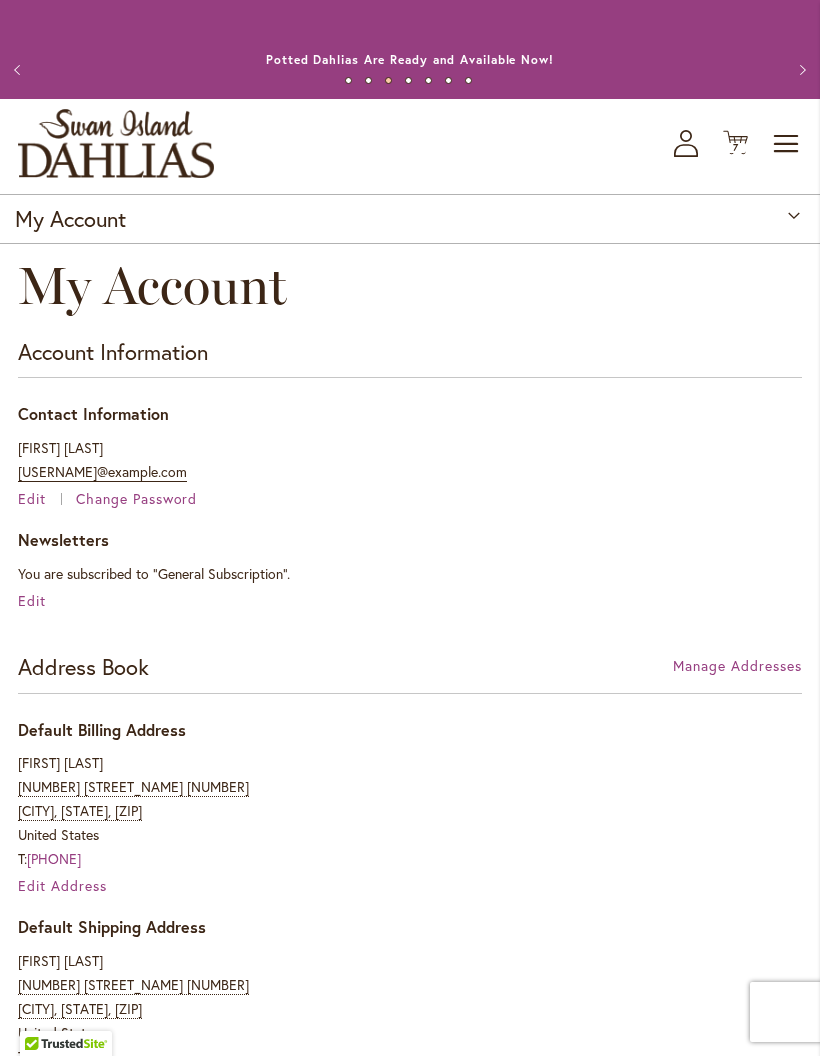 click at bounding box center [116, 143] 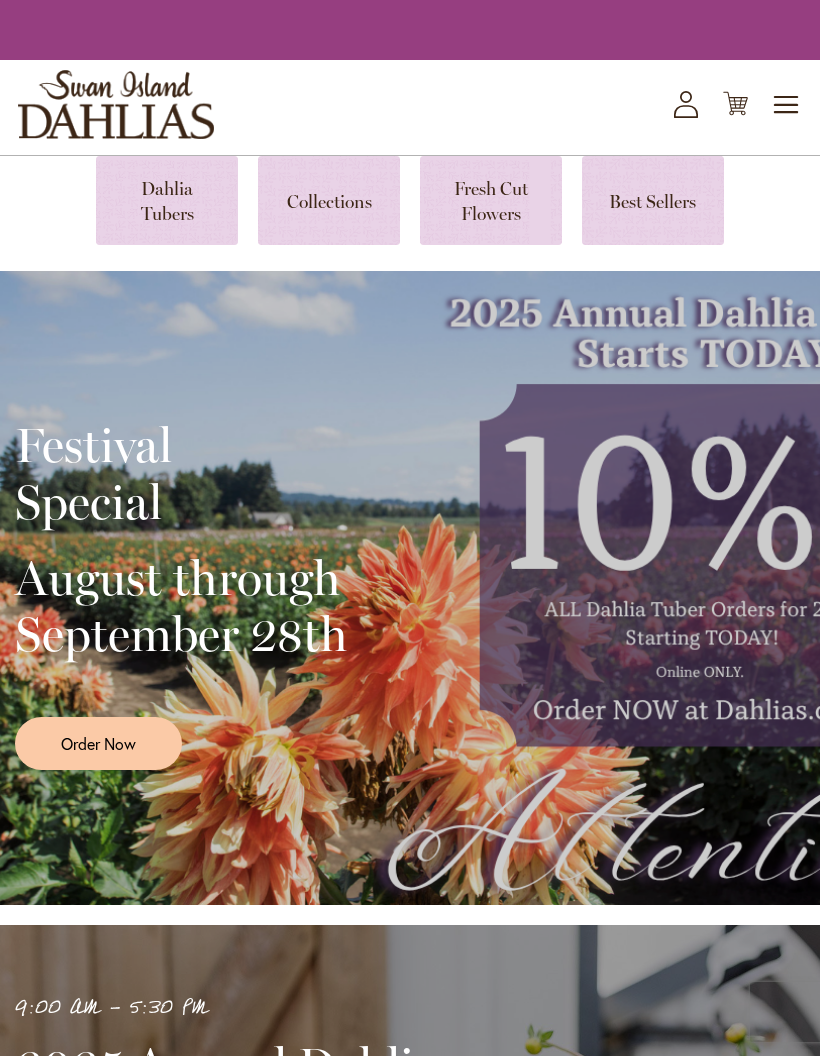 scroll, scrollTop: 0, scrollLeft: 0, axis: both 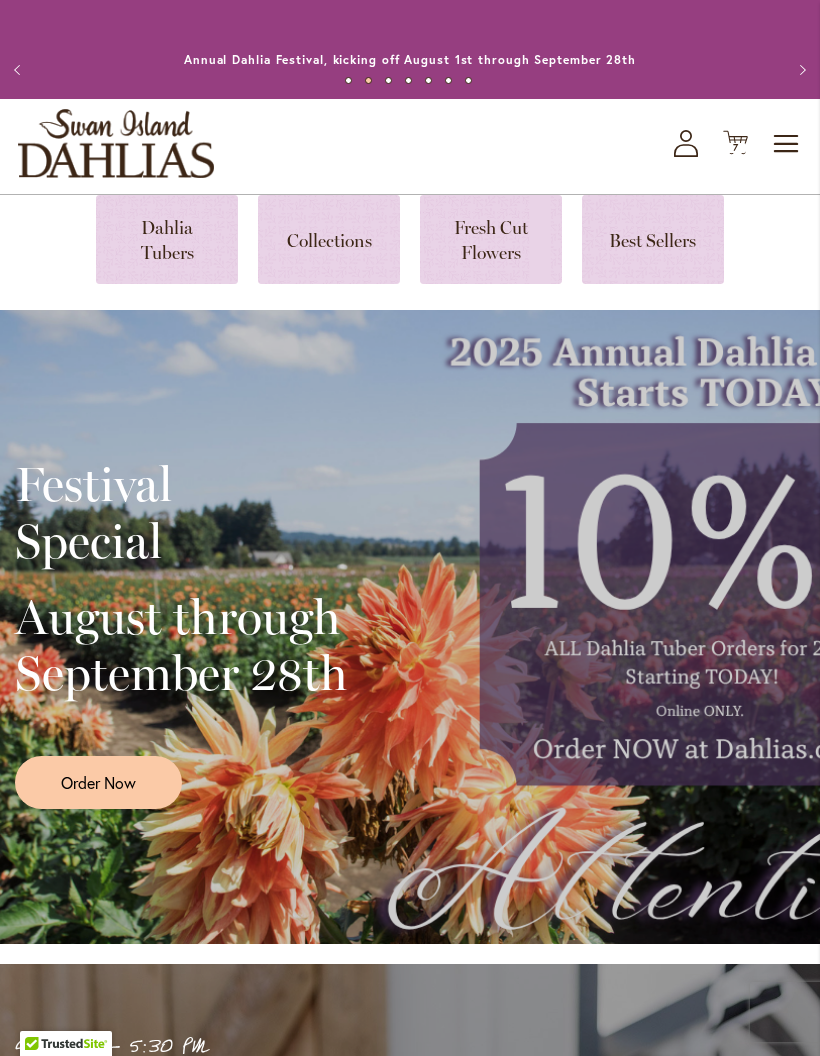 click on "Order Now" at bounding box center [98, 782] 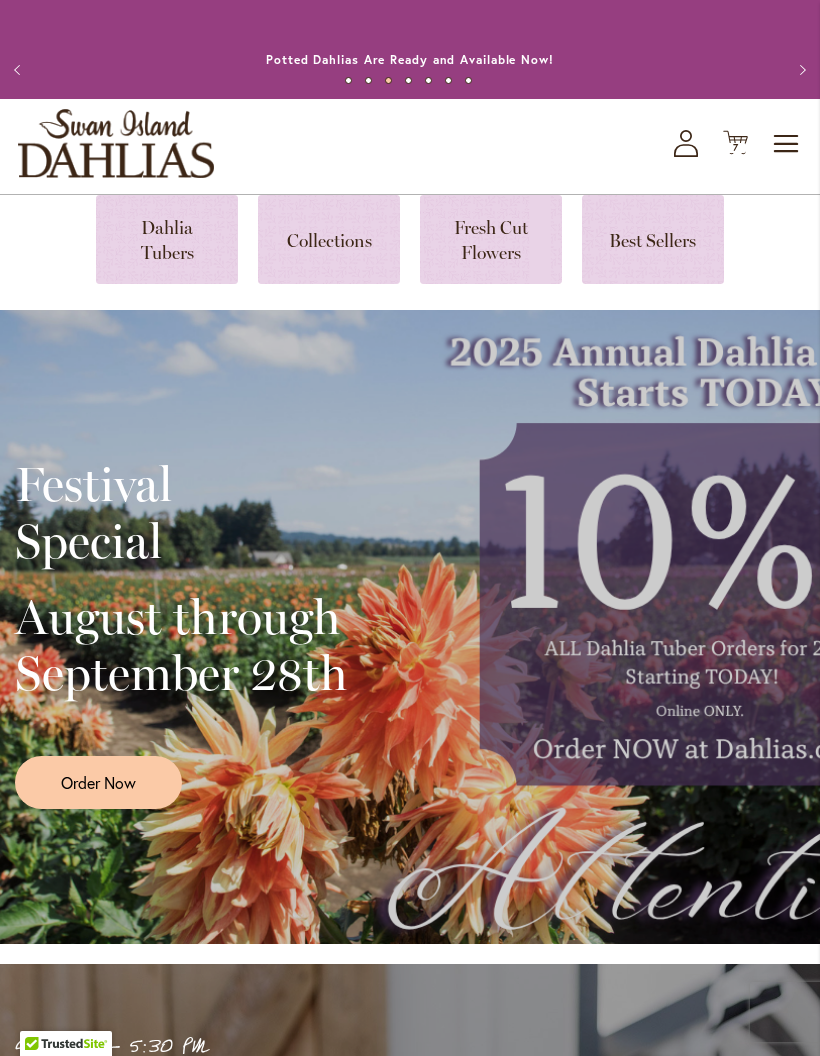 click on "My Account" 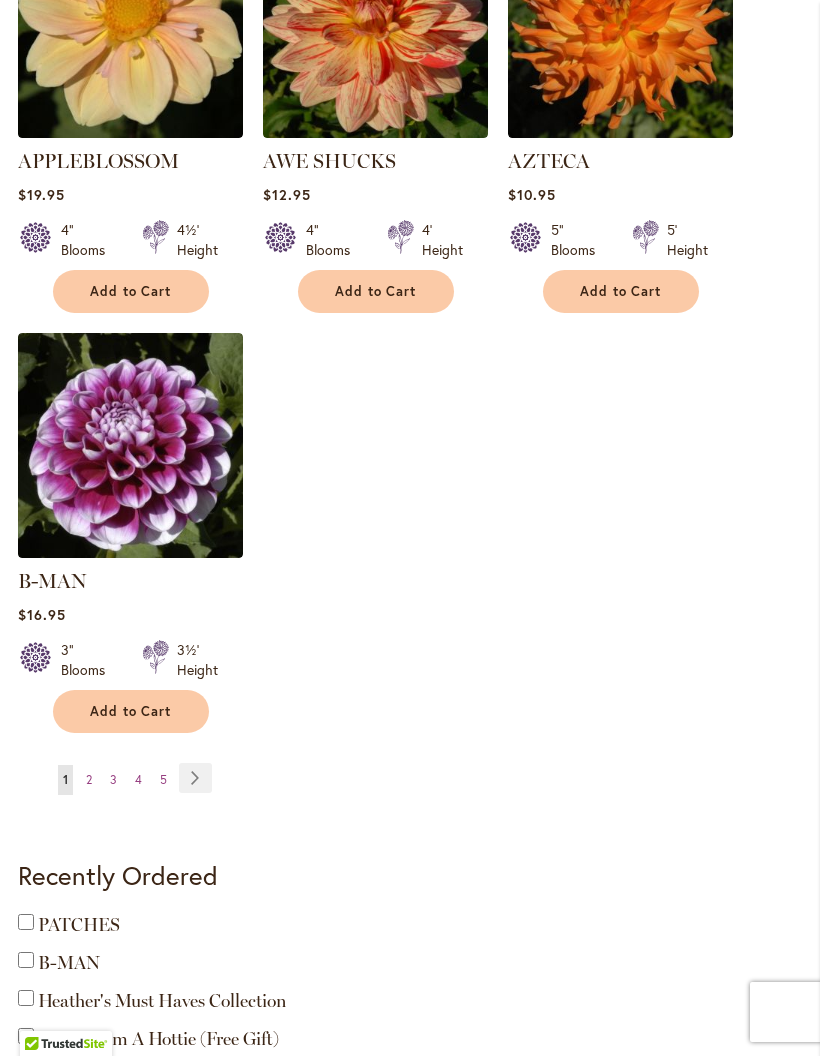scroll, scrollTop: 2415, scrollLeft: 0, axis: vertical 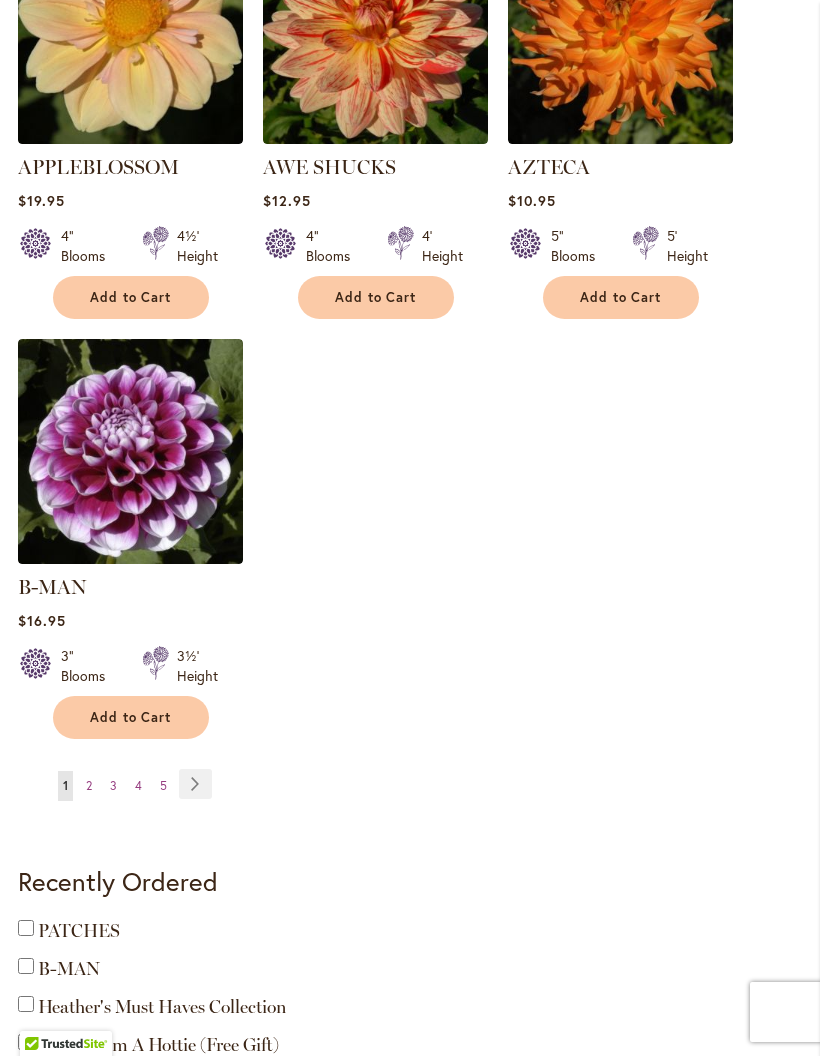click on "Page
Next" at bounding box center [195, 784] 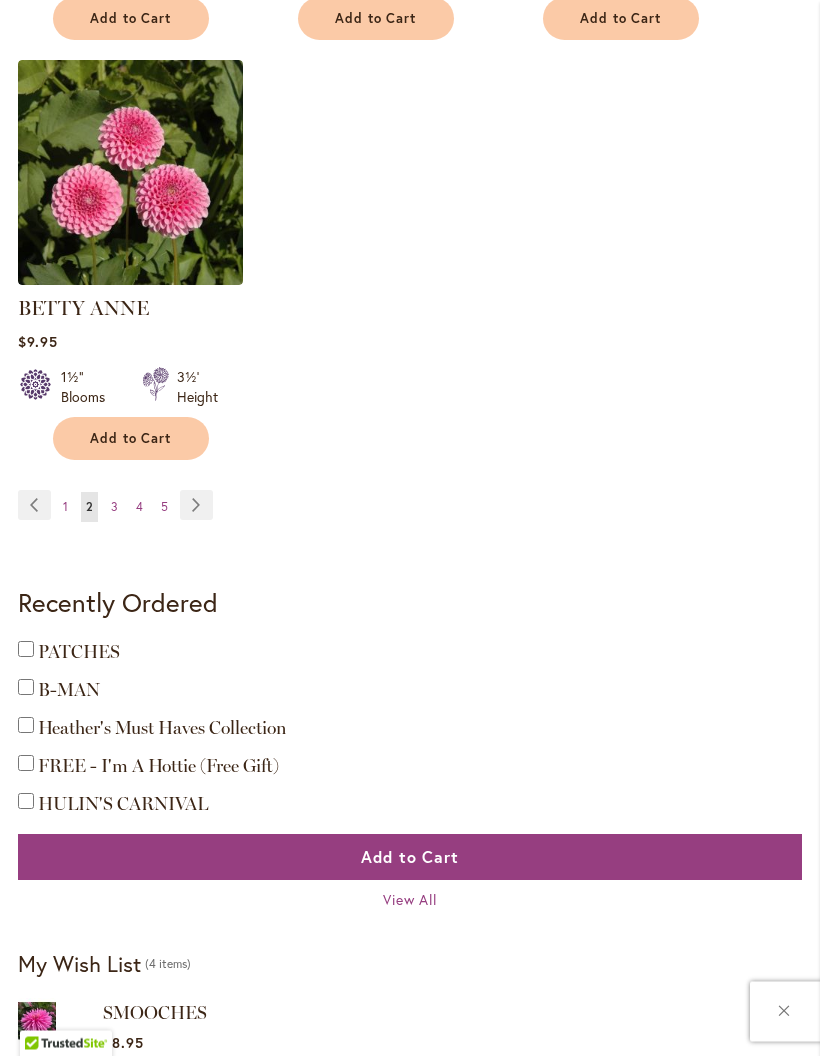 scroll, scrollTop: 2694, scrollLeft: 0, axis: vertical 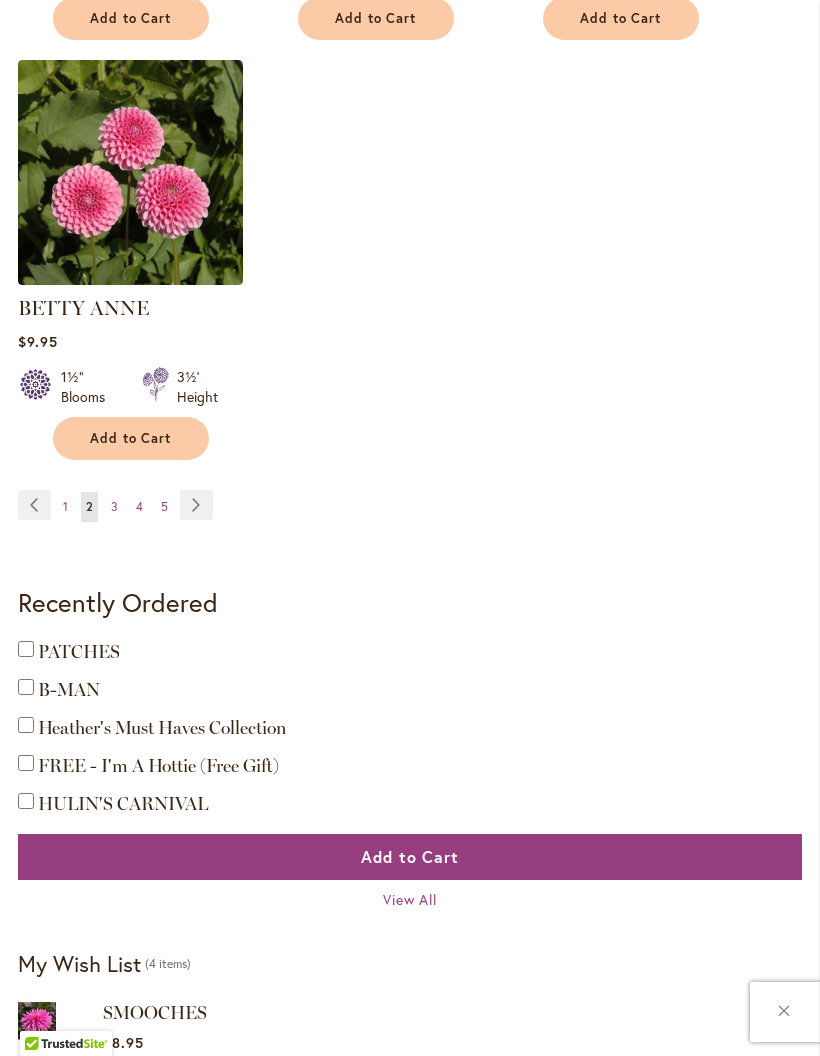 click on "View All" at bounding box center [410, 899] 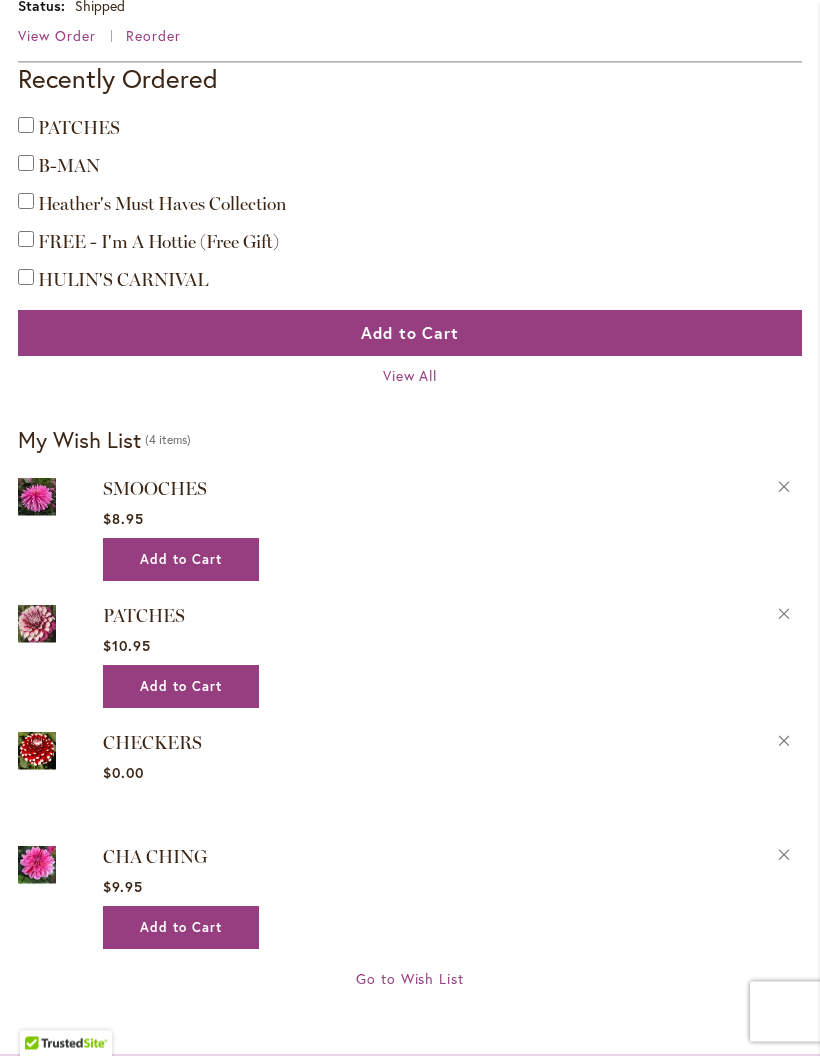scroll, scrollTop: 1521, scrollLeft: 0, axis: vertical 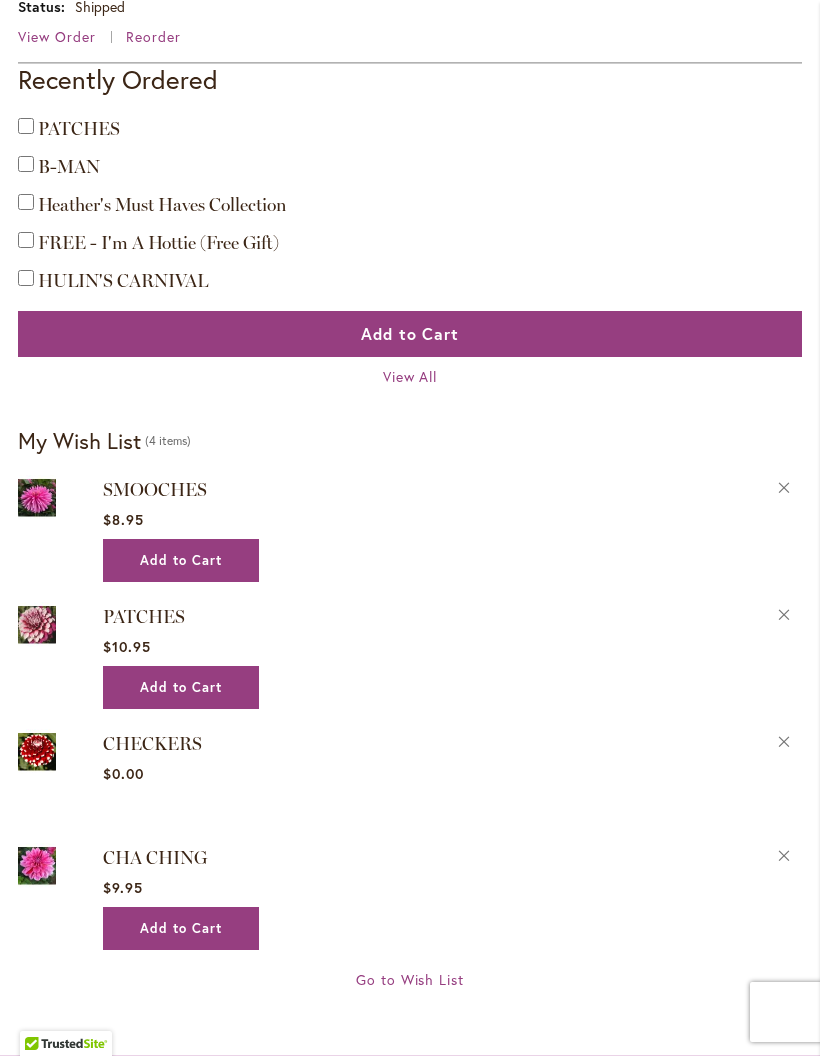 click on "Remove  CHA CHING  from Wishlist" at bounding box center (784, 853) 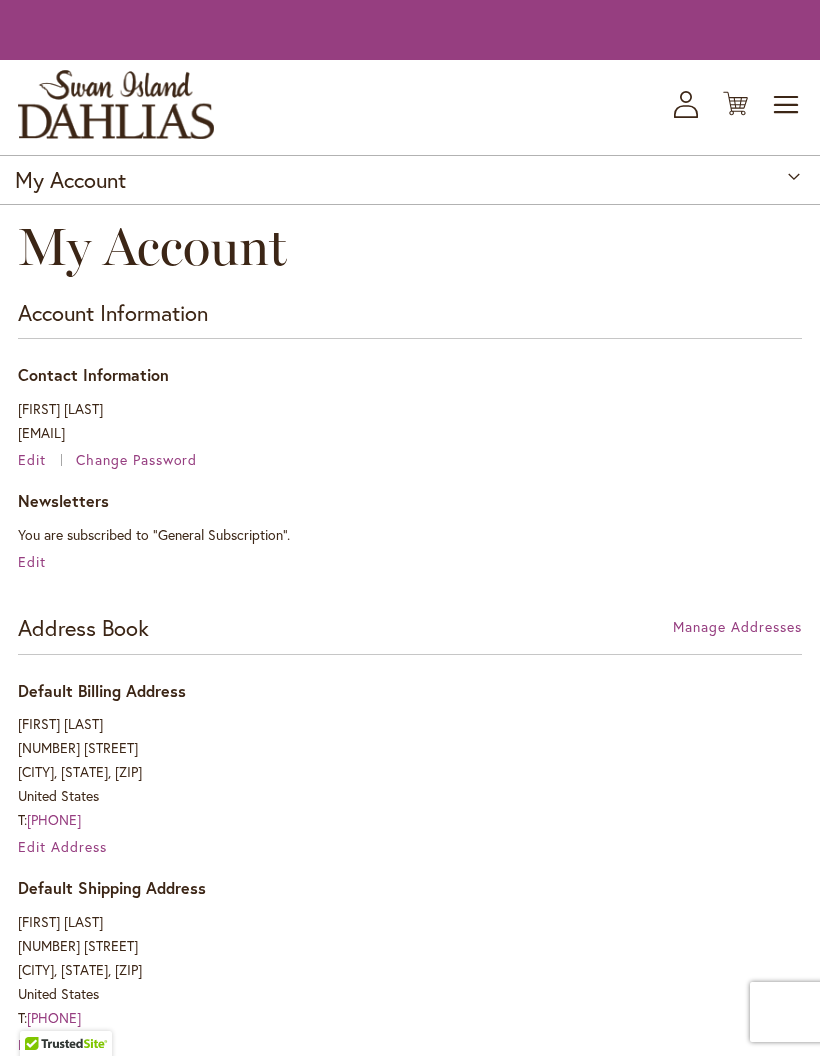 scroll, scrollTop: 0, scrollLeft: 0, axis: both 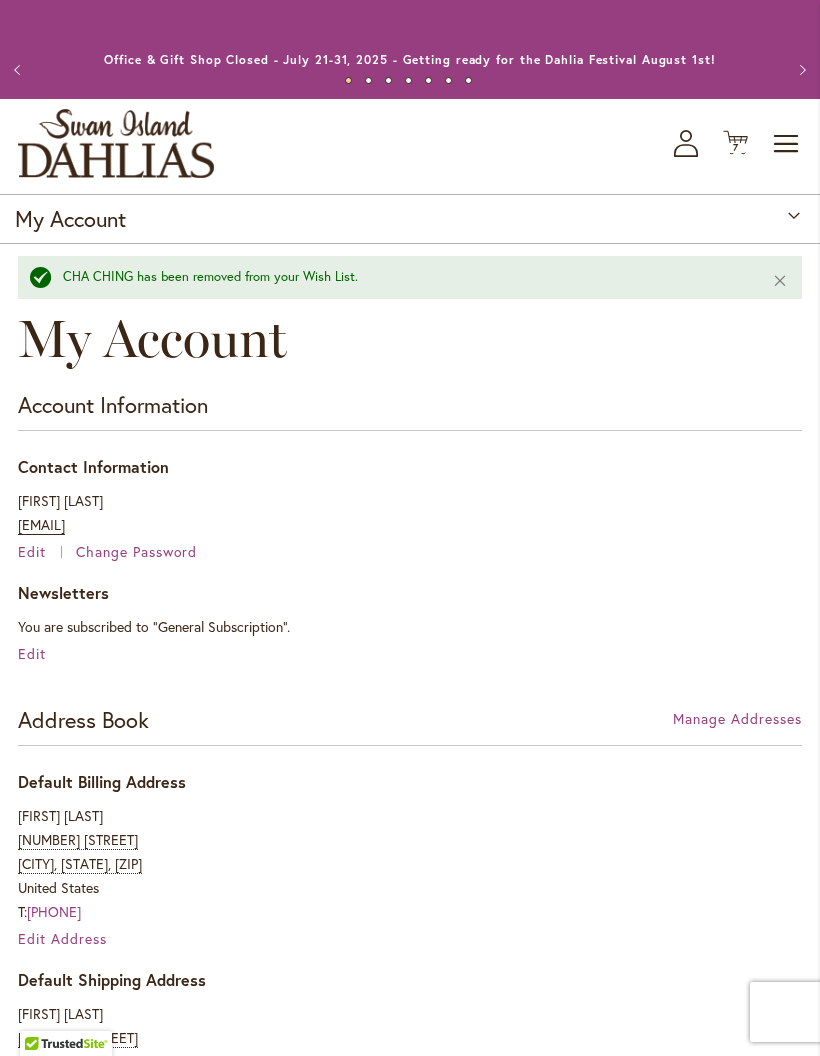 click on "7
7
items" at bounding box center [736, 148] 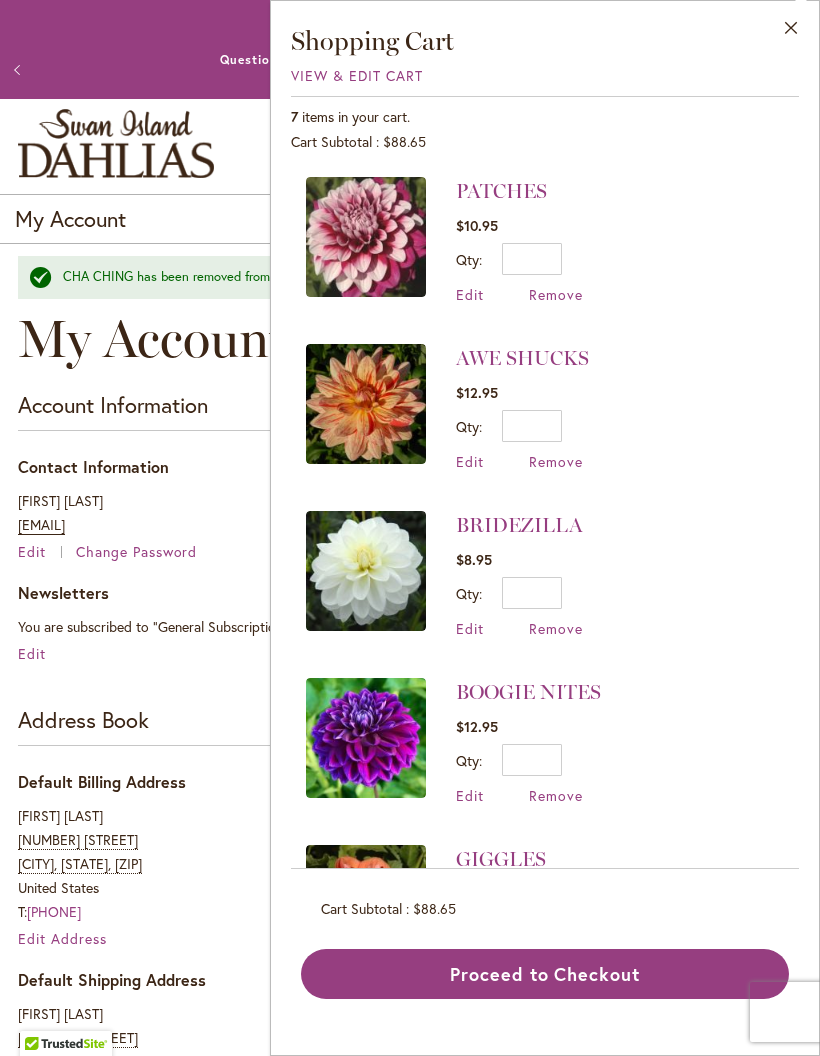 scroll, scrollTop: 0, scrollLeft: 0, axis: both 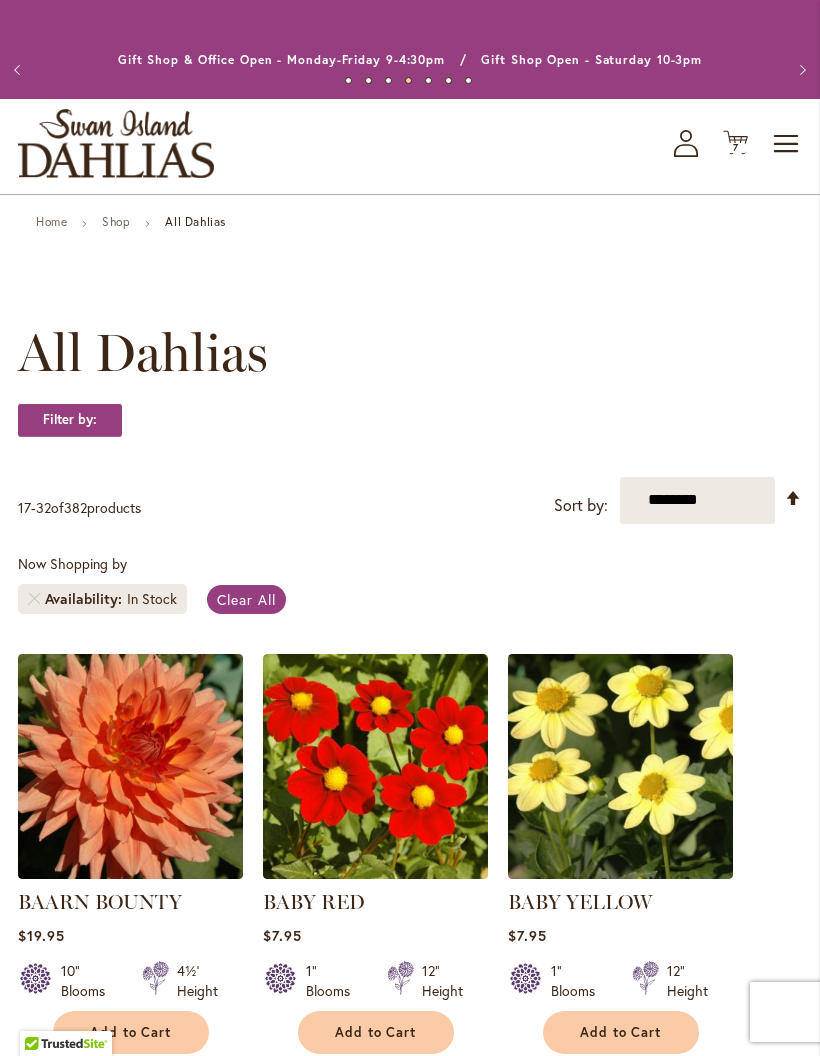click on "**********" at bounding box center [697, 500] 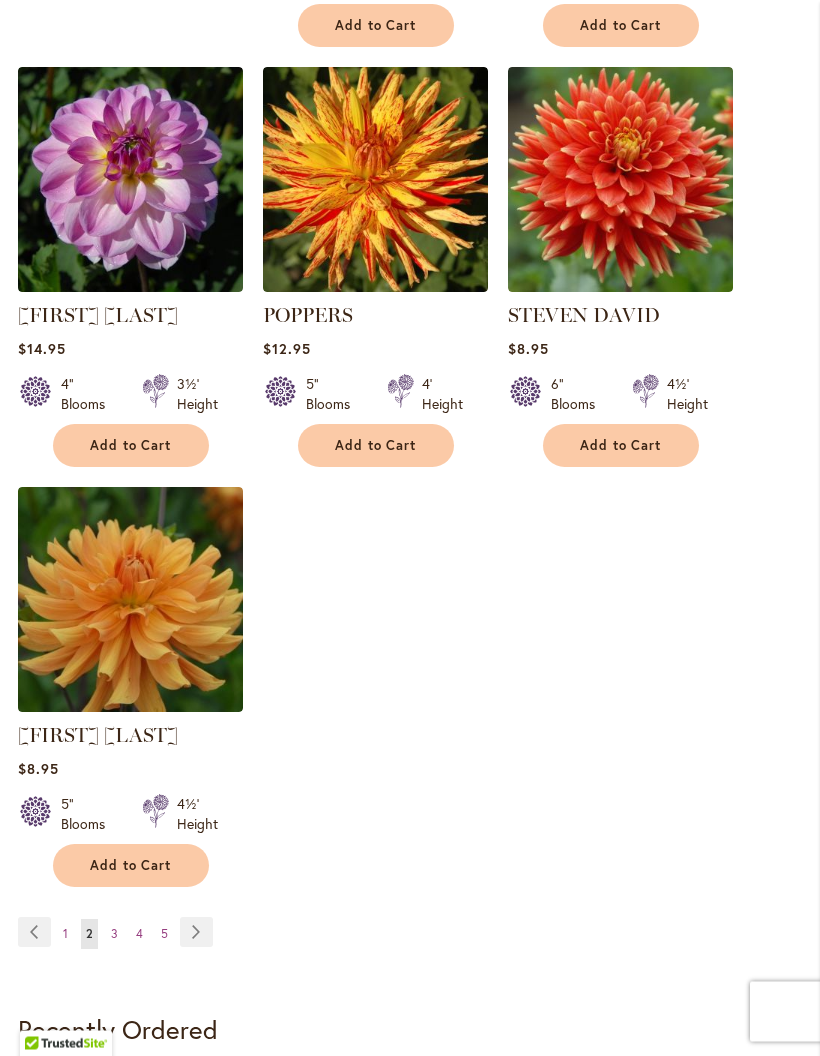 scroll, scrollTop: 2266, scrollLeft: 0, axis: vertical 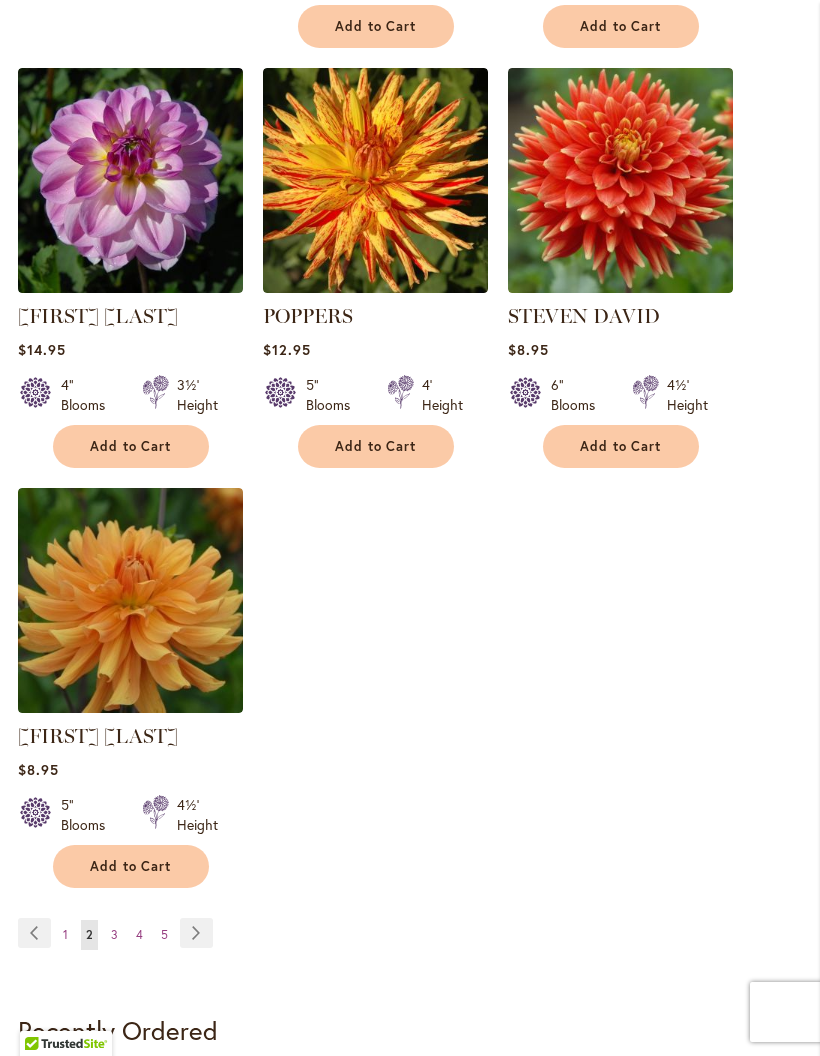 click on "Page
Next" at bounding box center [196, 933] 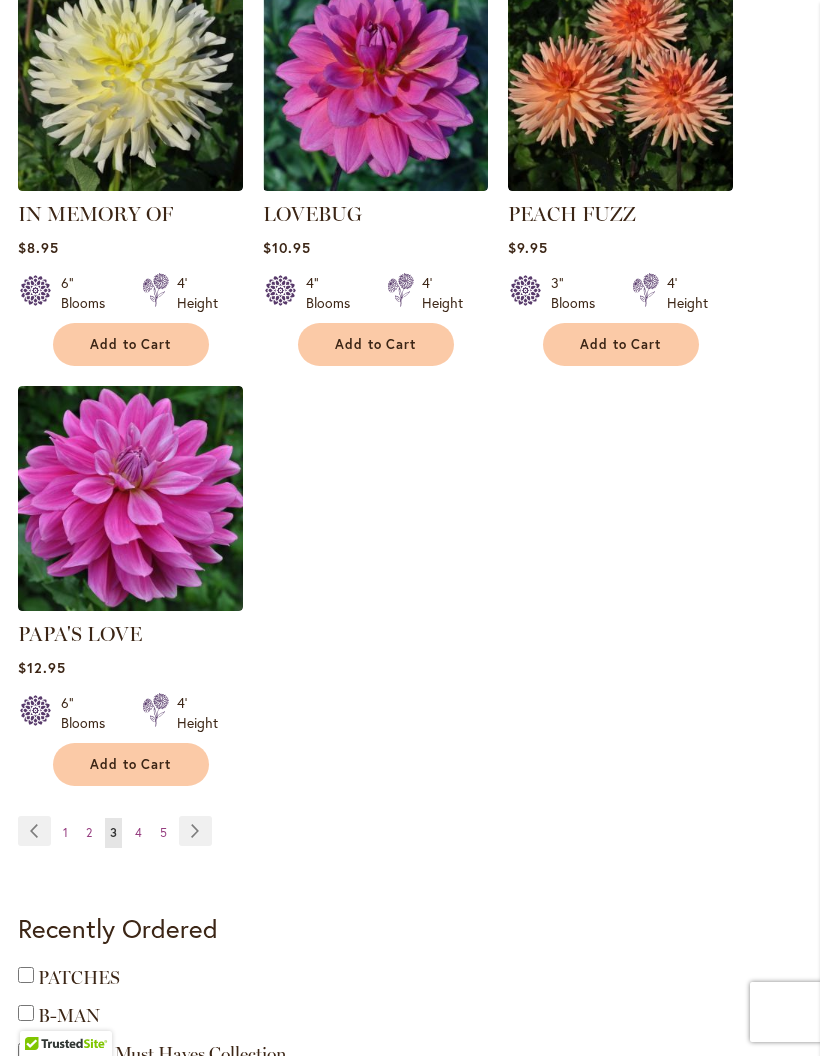 scroll, scrollTop: 2367, scrollLeft: 0, axis: vertical 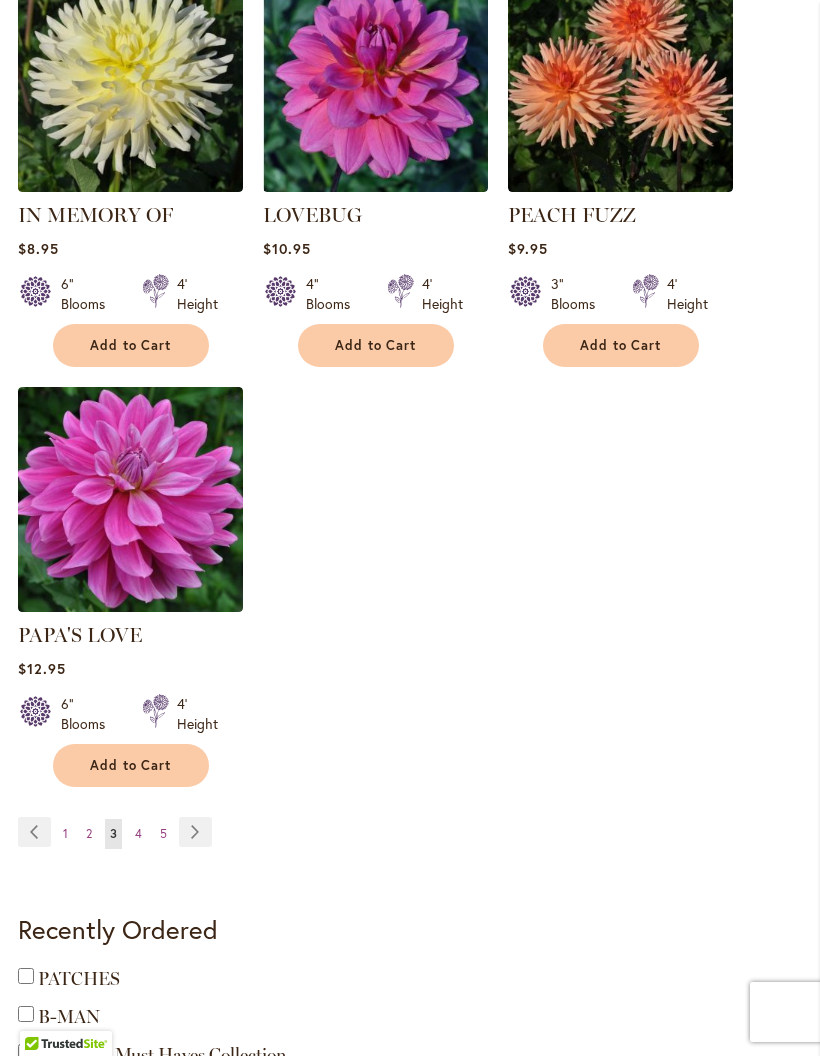 click on "4" at bounding box center [138, 833] 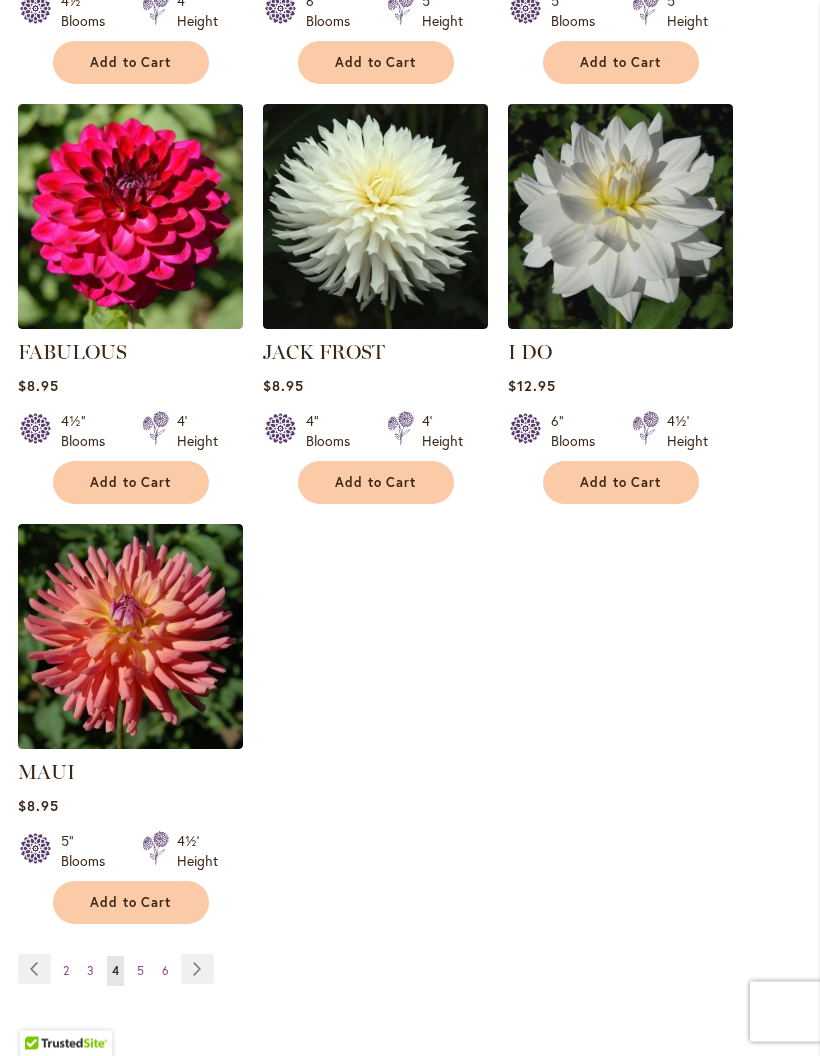 scroll, scrollTop: 2230, scrollLeft: 0, axis: vertical 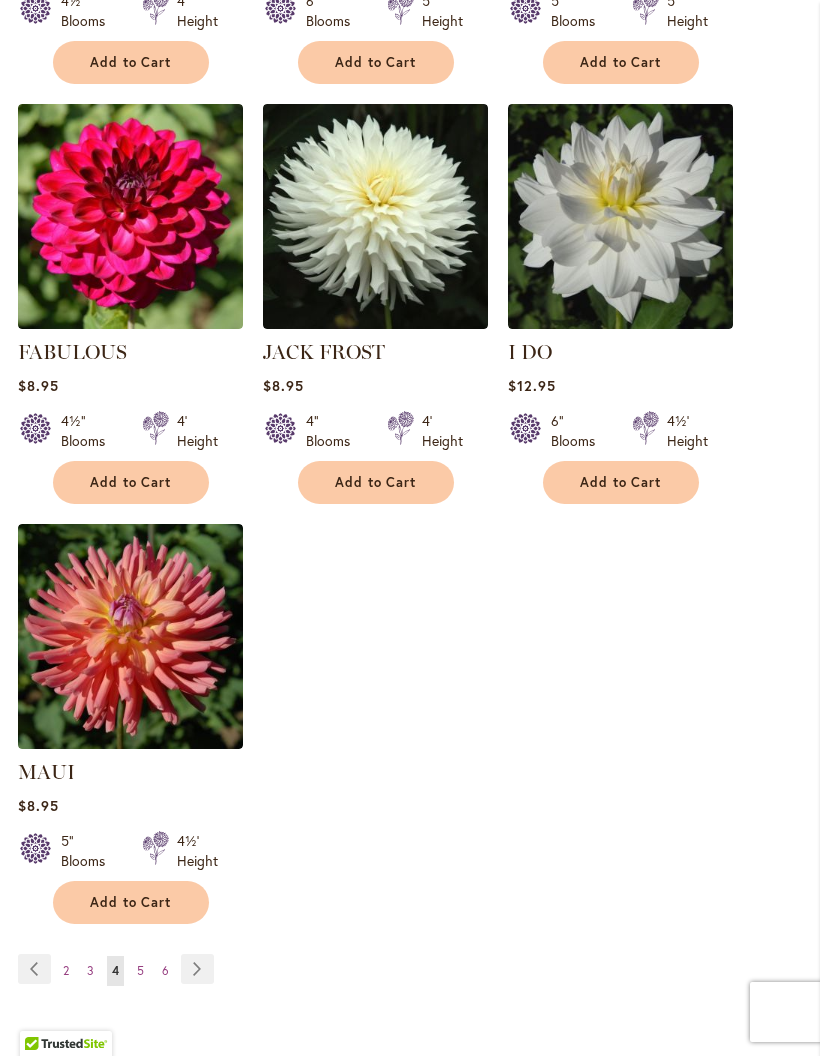 click on "Page
Next" at bounding box center (197, 969) 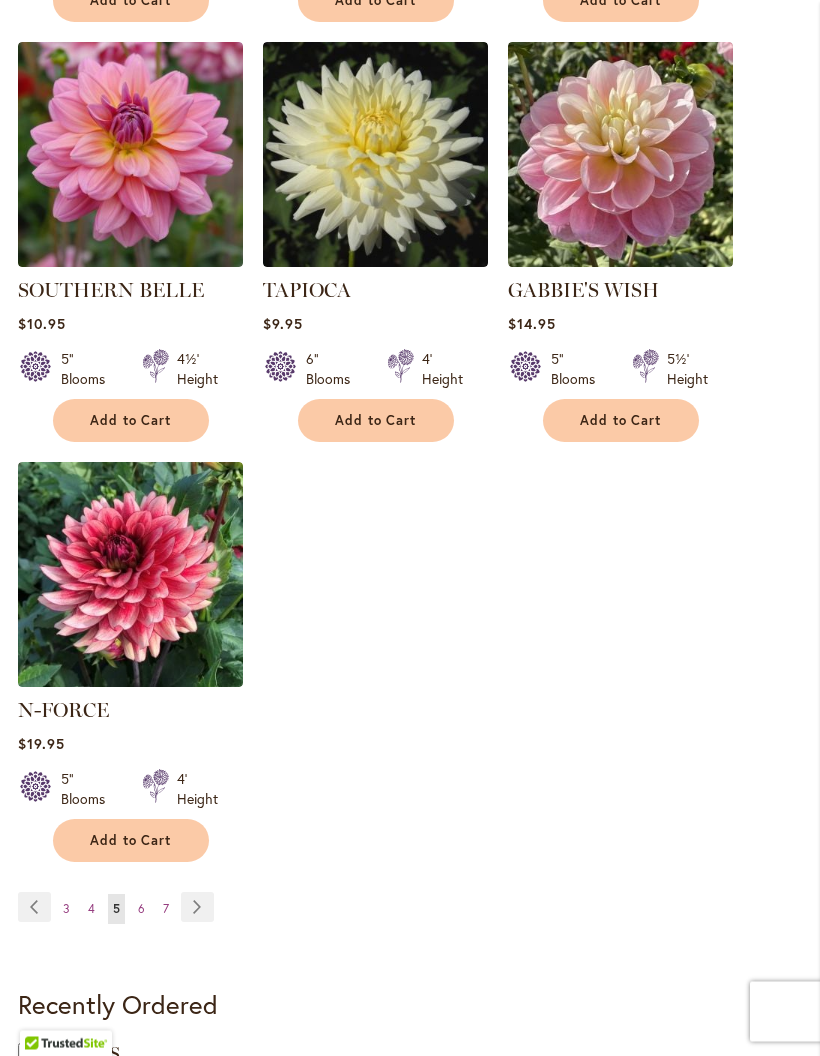 scroll, scrollTop: 2293, scrollLeft: 0, axis: vertical 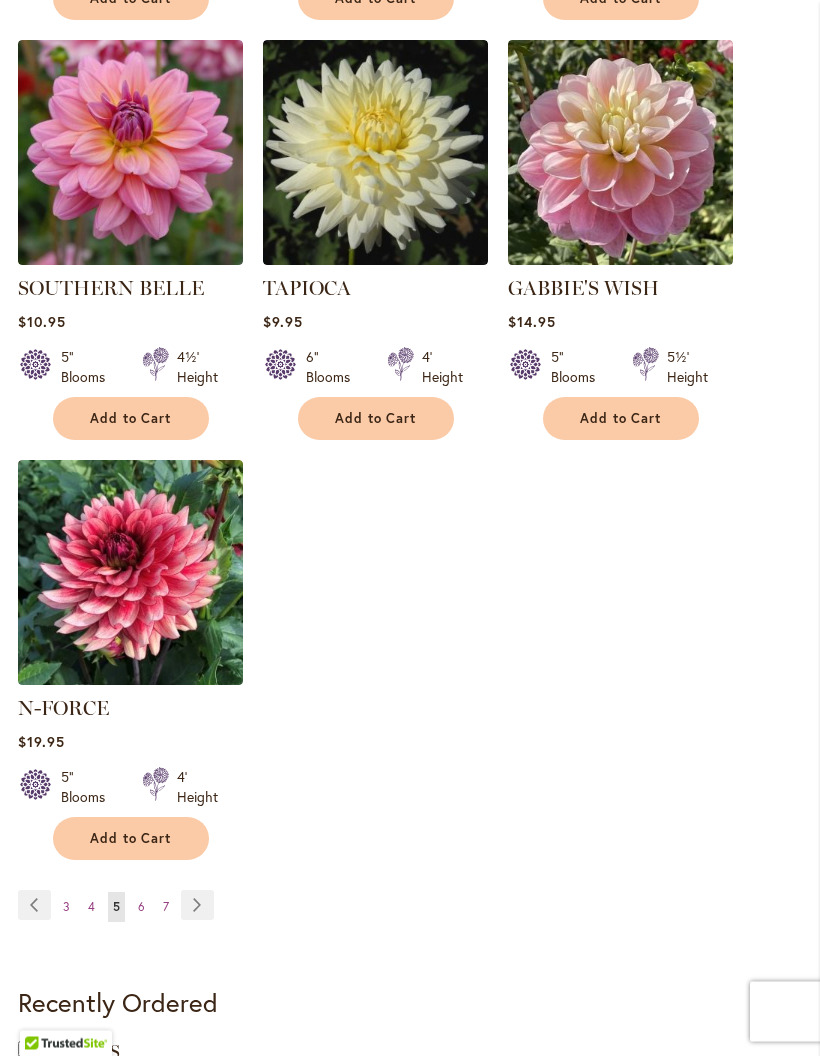 click on "6" at bounding box center [141, 907] 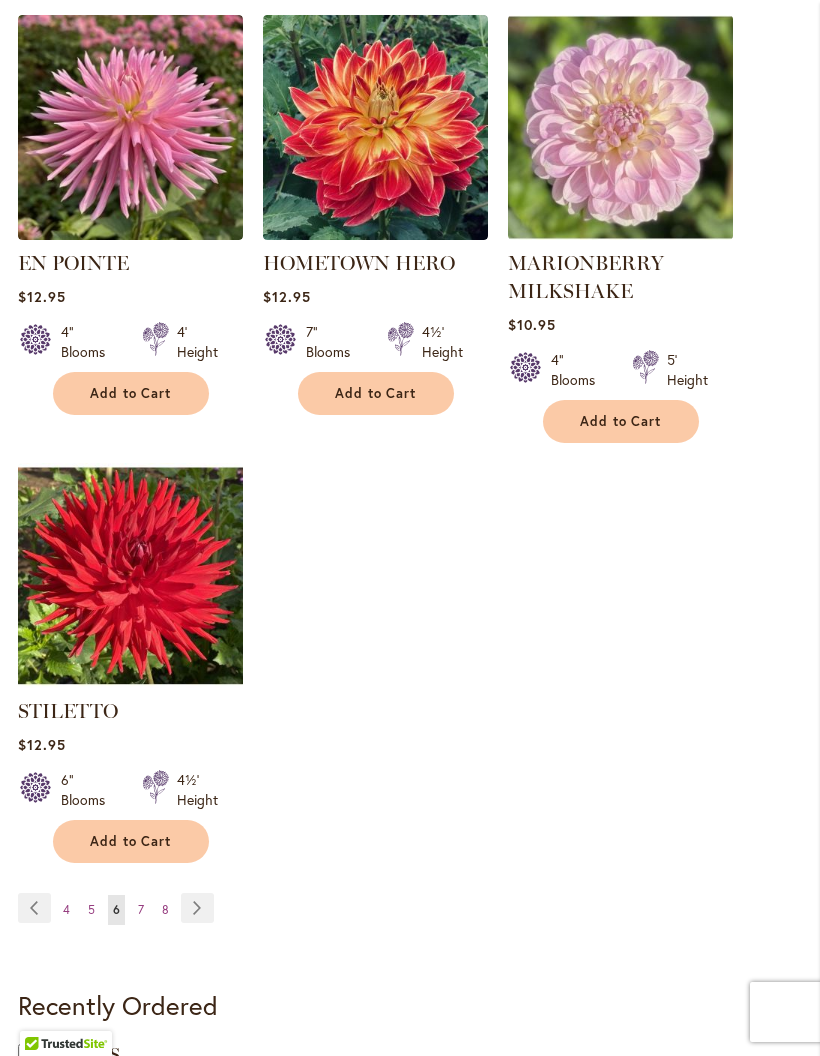 scroll, scrollTop: 2341, scrollLeft: 0, axis: vertical 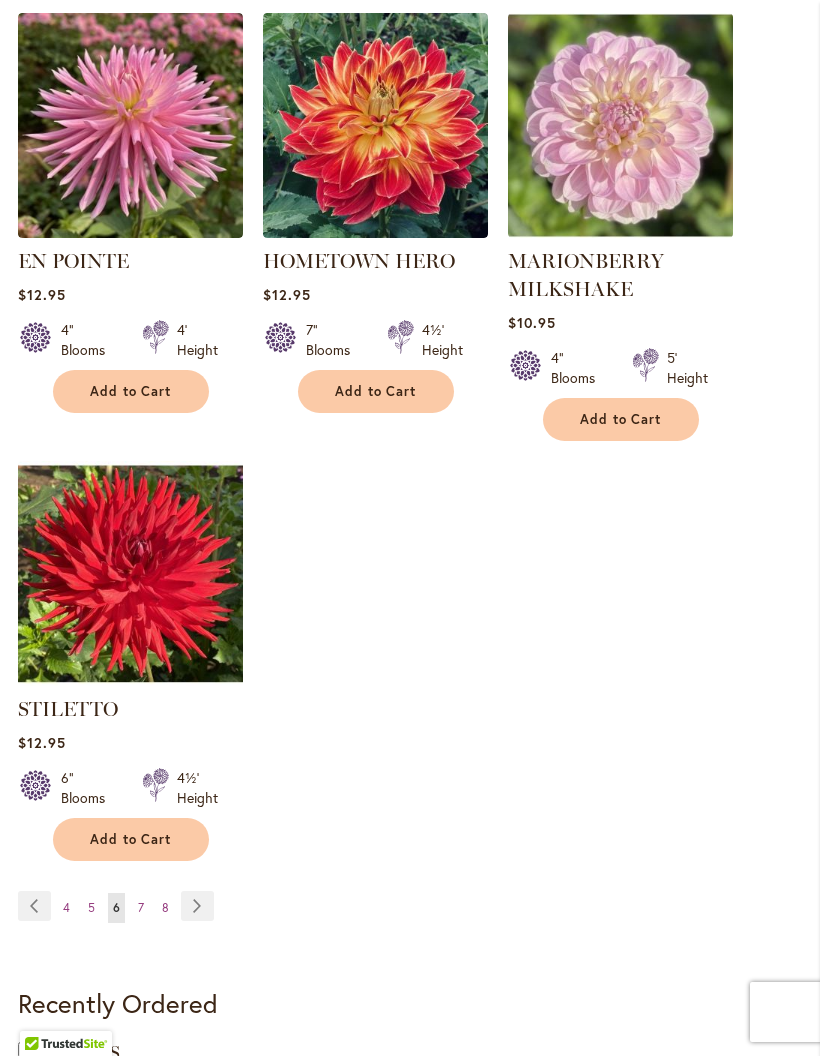 click on "7" at bounding box center (141, 907) 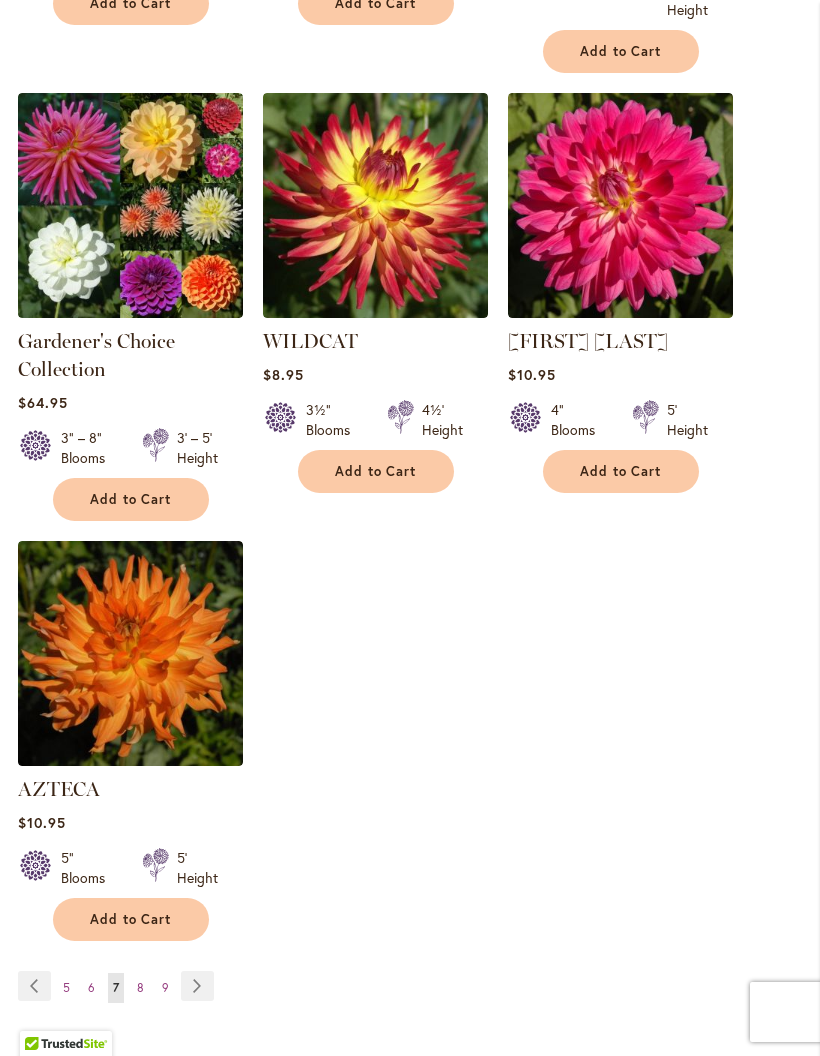 scroll, scrollTop: 2334, scrollLeft: 0, axis: vertical 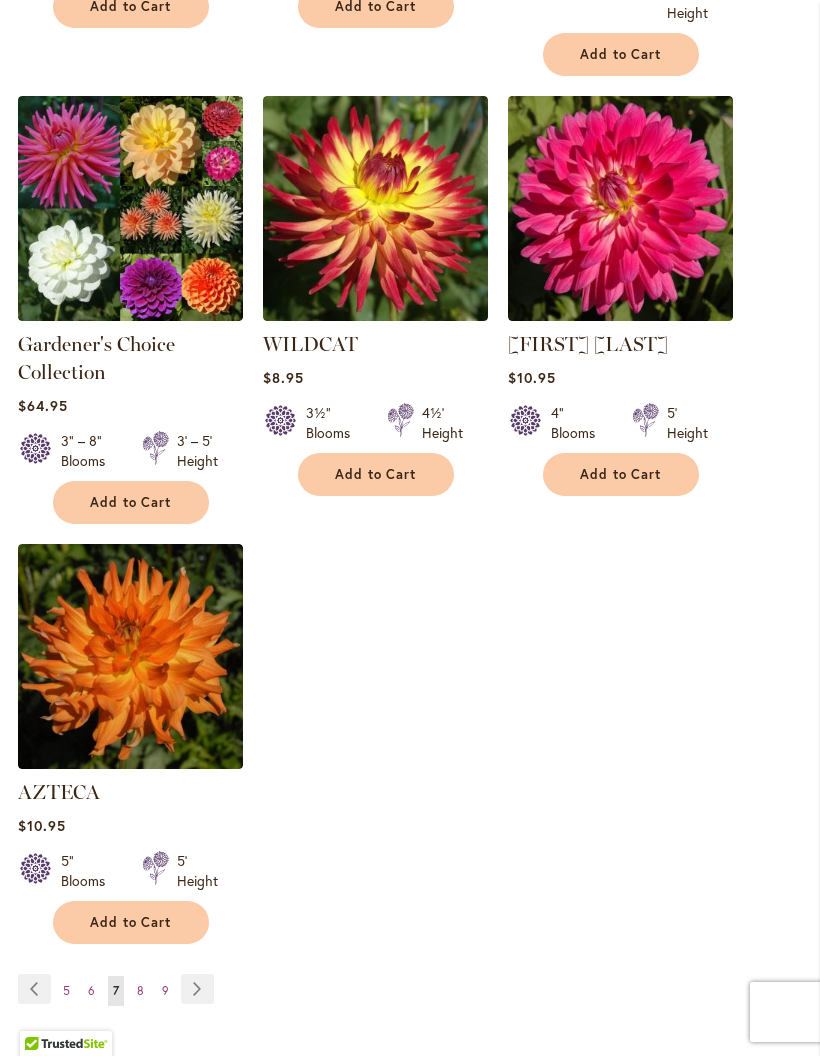 click on "Page
Next" at bounding box center [197, 989] 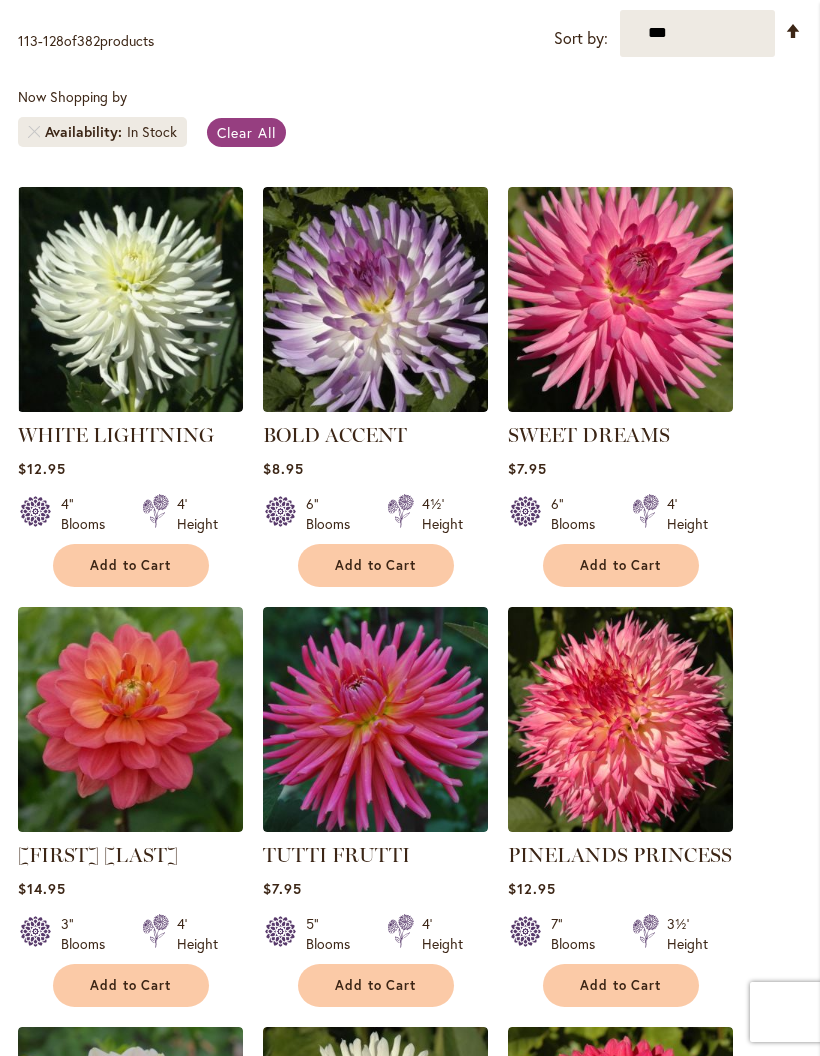 scroll, scrollTop: 467, scrollLeft: 0, axis: vertical 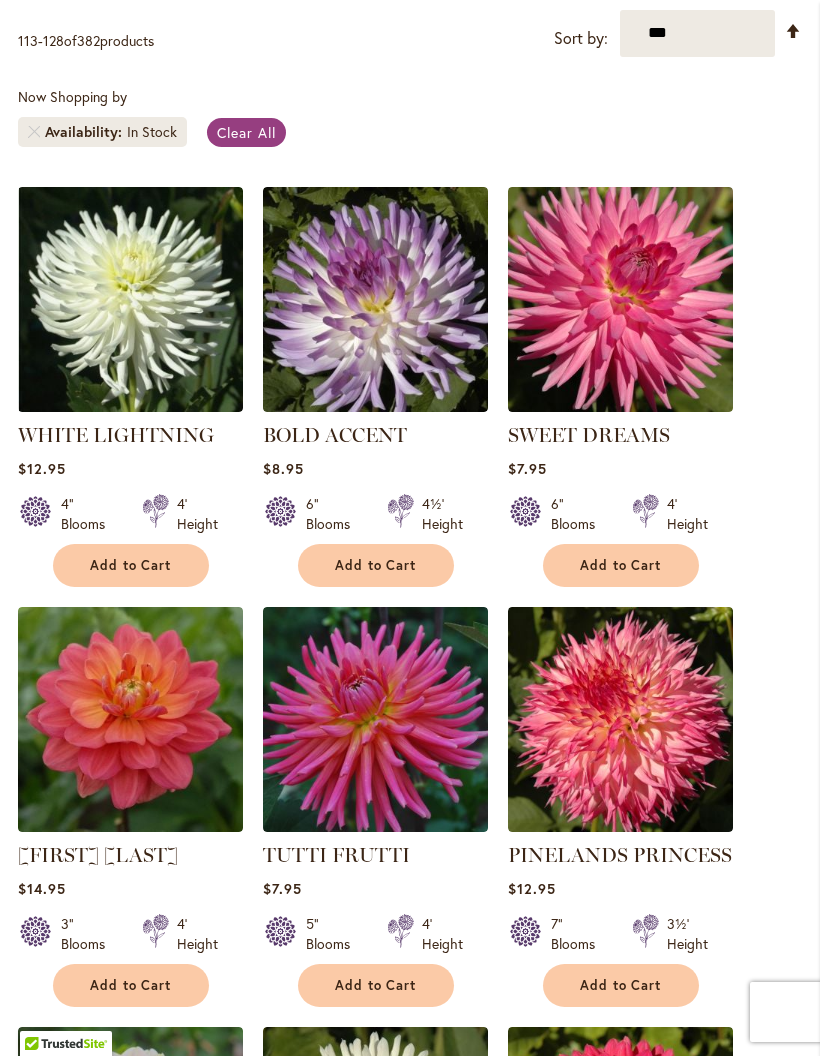click on "Add to Cart" at bounding box center [376, 565] 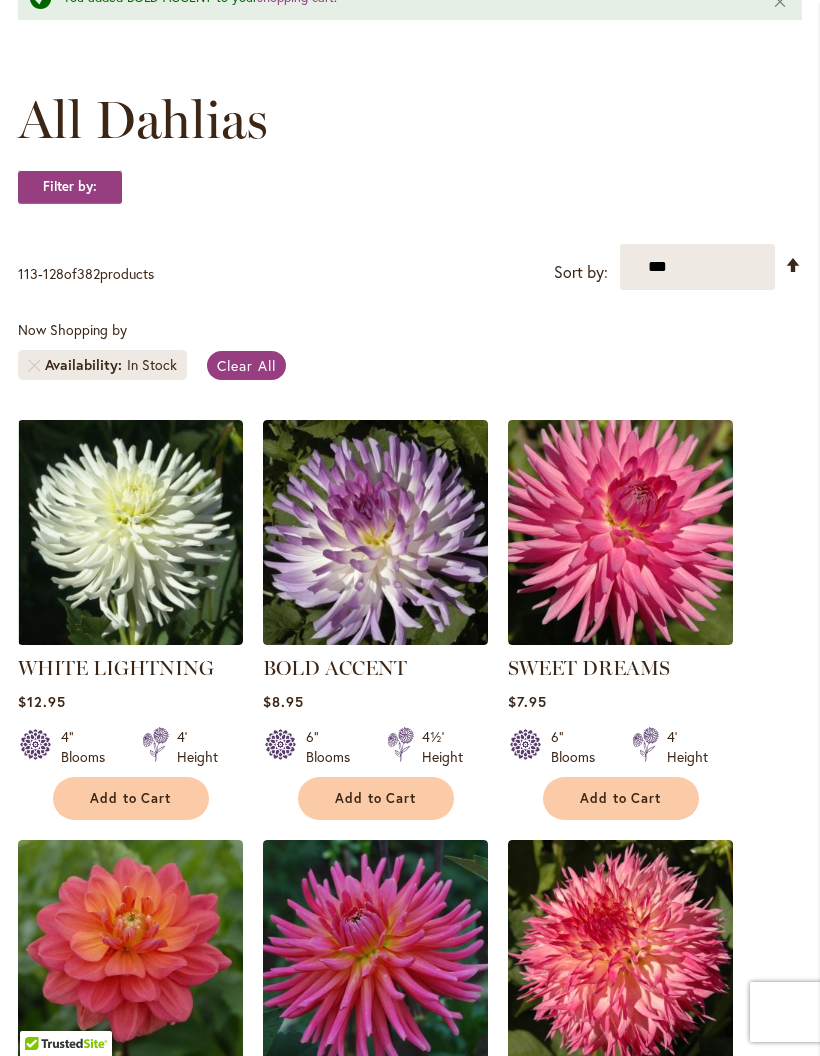 scroll, scrollTop: 0, scrollLeft: 0, axis: both 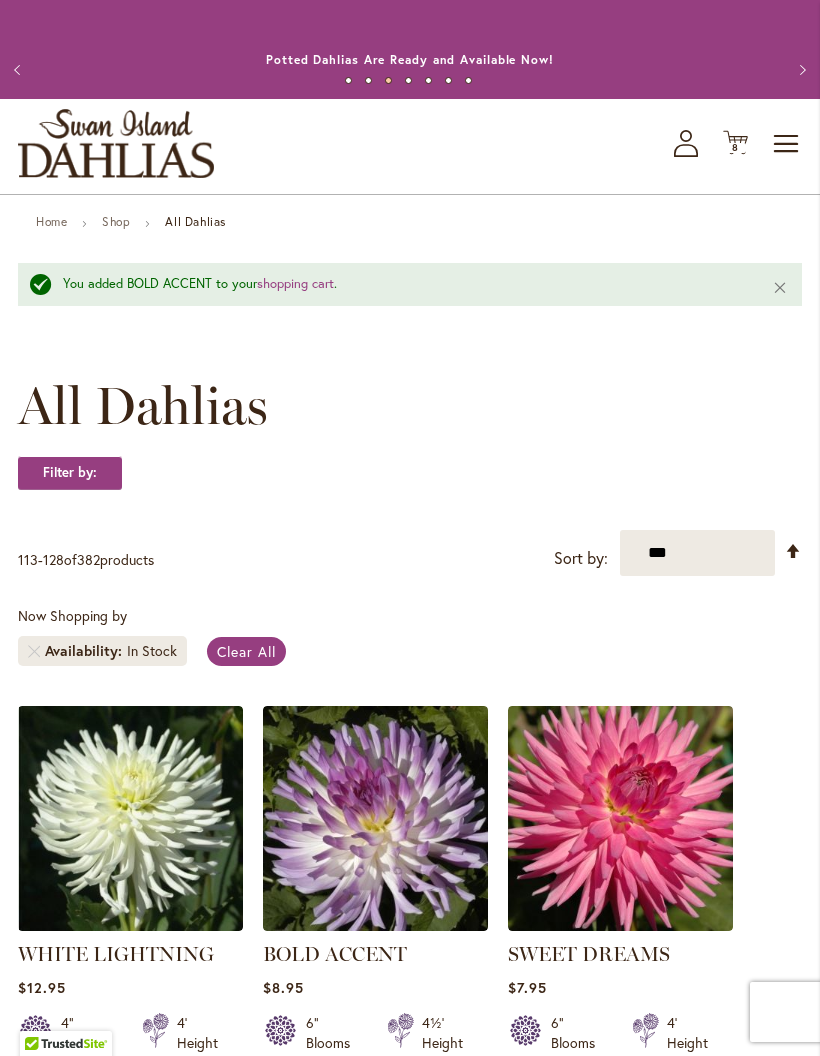 click on "Cart
.cls-1 {
fill: #231f20;
}" 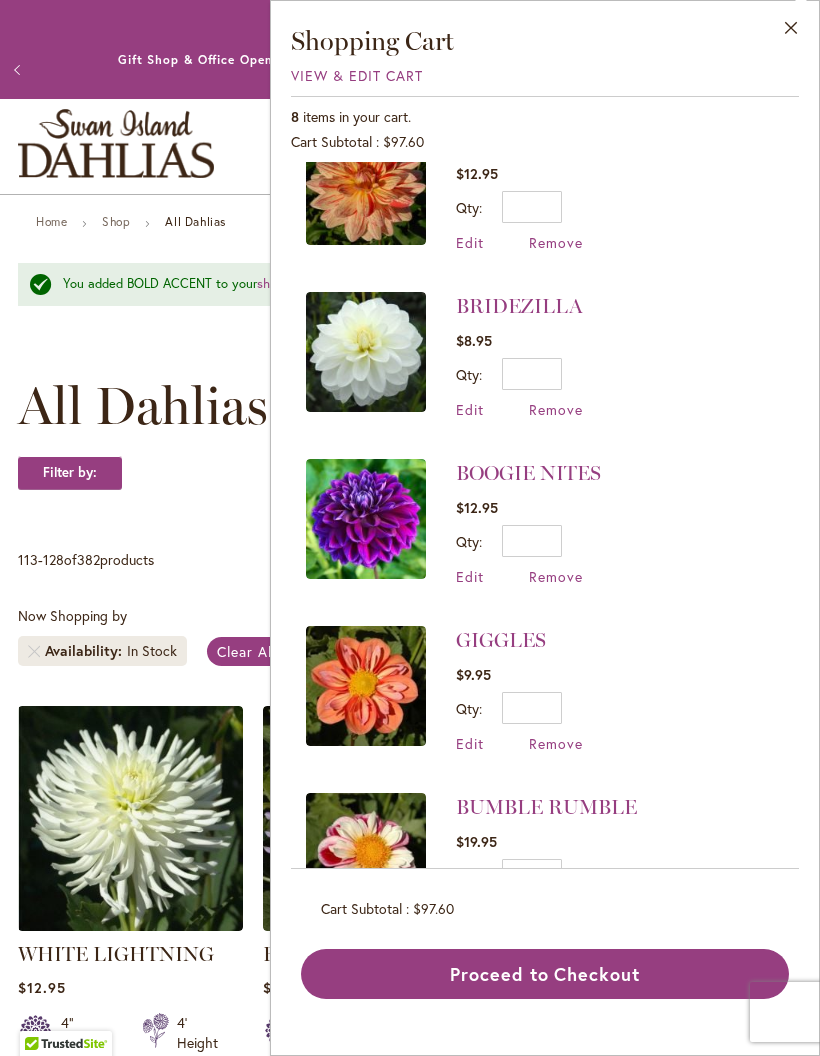 scroll, scrollTop: 386, scrollLeft: 0, axis: vertical 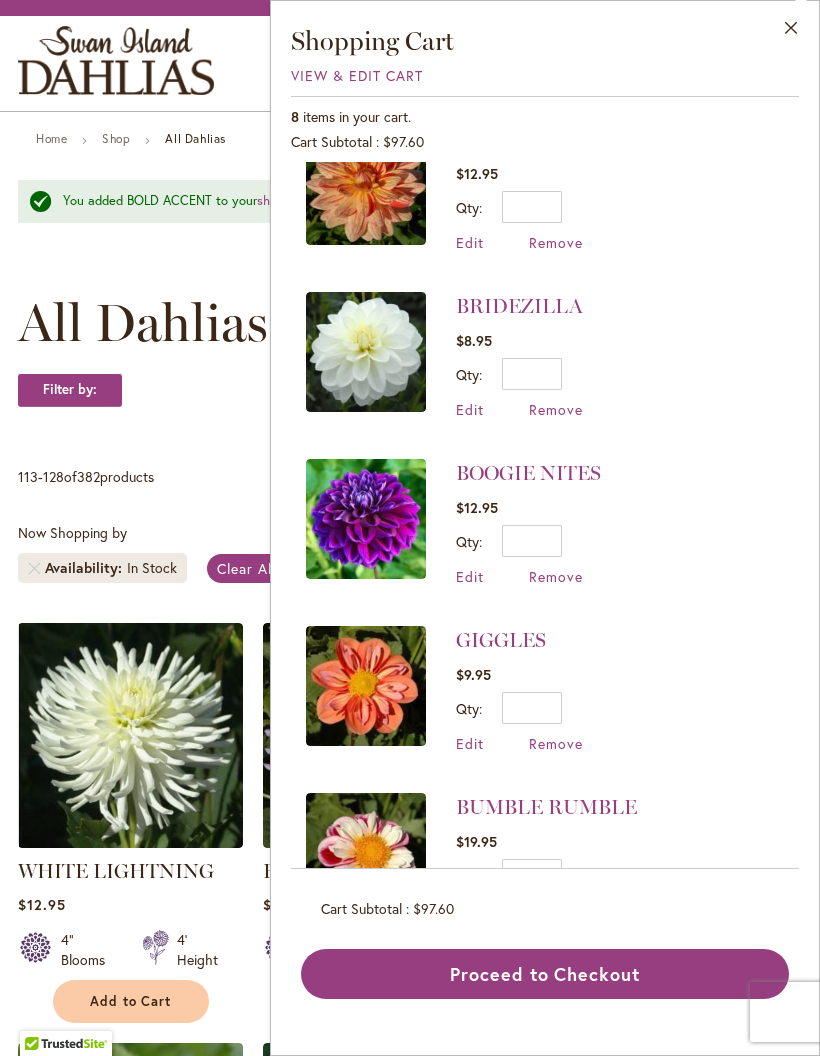 click on "Remove" at bounding box center (556, 910) 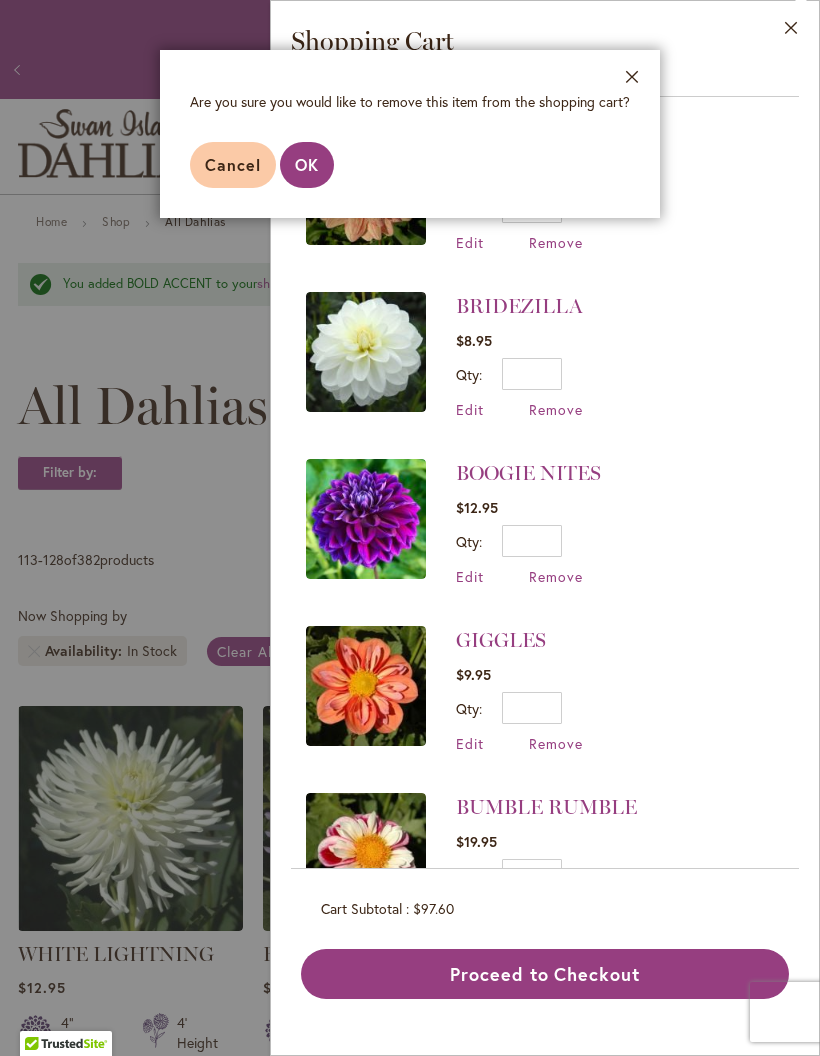 click on "OK" at bounding box center (307, 164) 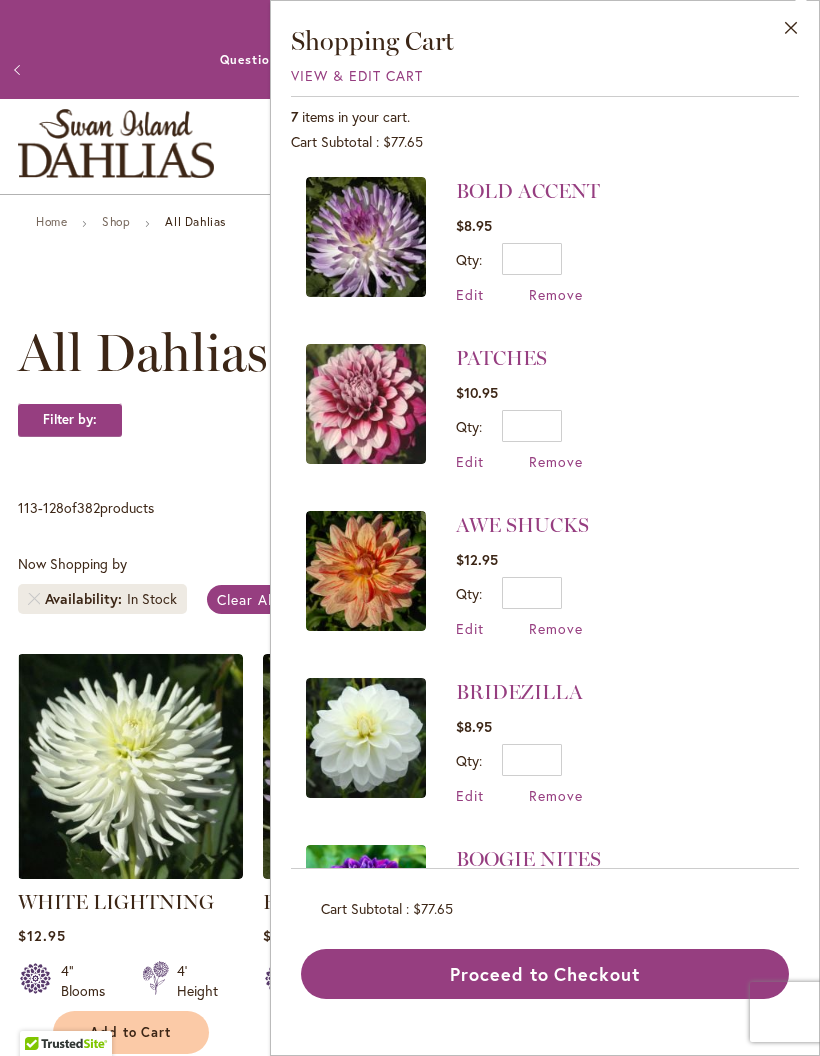 scroll, scrollTop: 0, scrollLeft: 0, axis: both 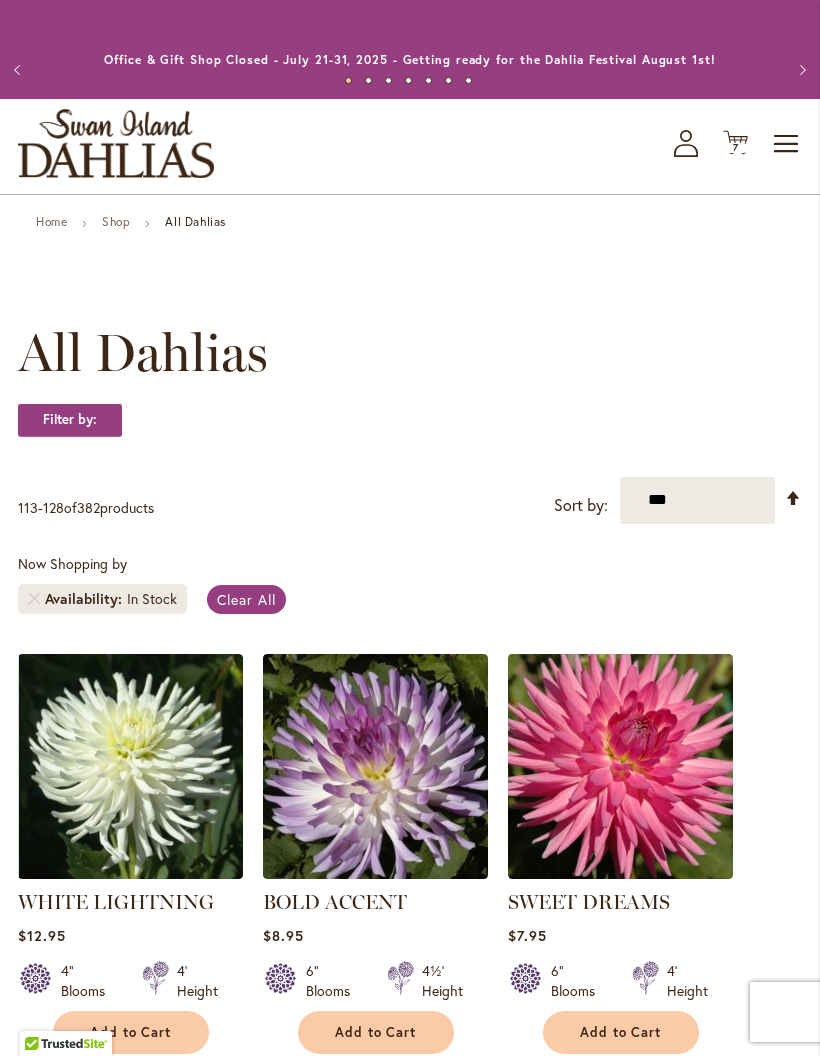 click on "**********" at bounding box center (697, 500) 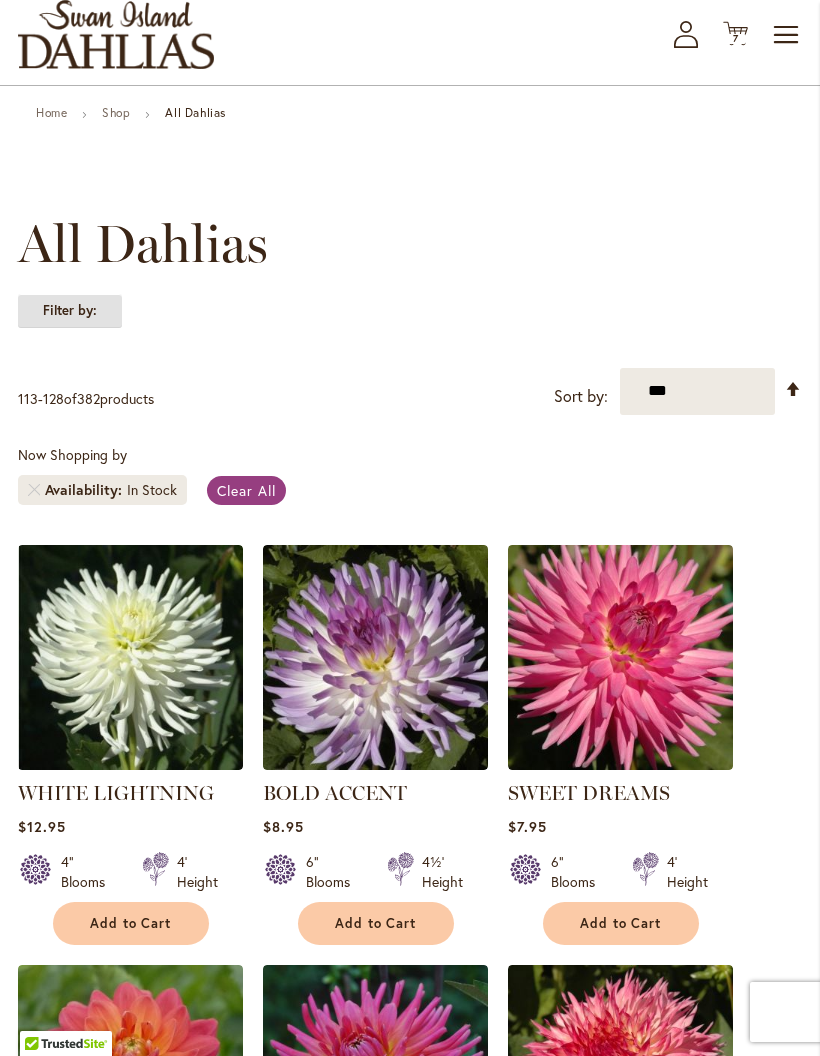 click on "Filter by:" at bounding box center (70, 311) 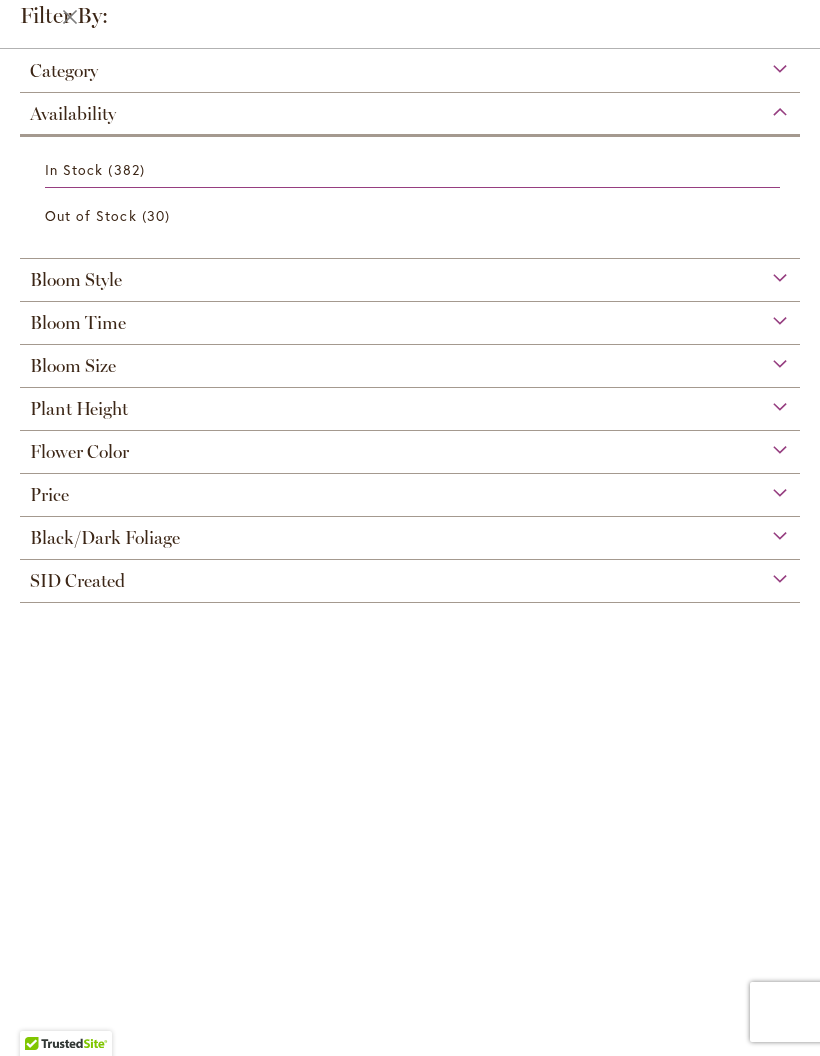 click on "Flower Color" at bounding box center (410, 447) 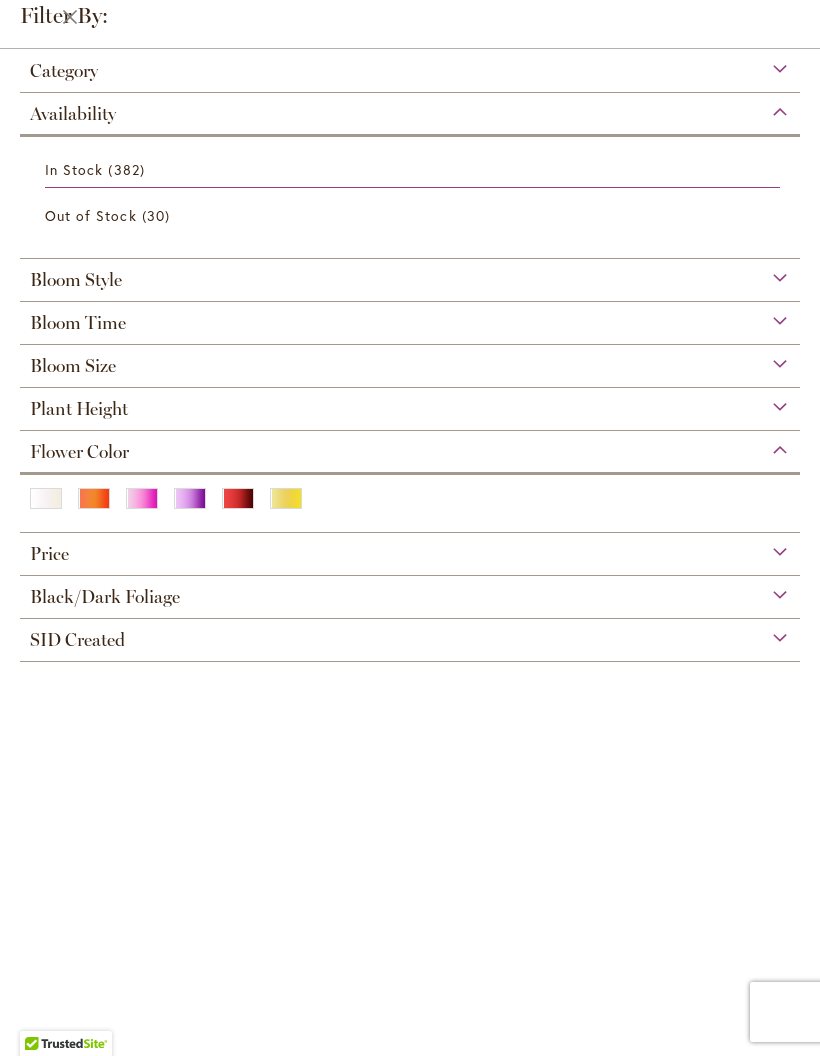 click at bounding box center [286, 498] 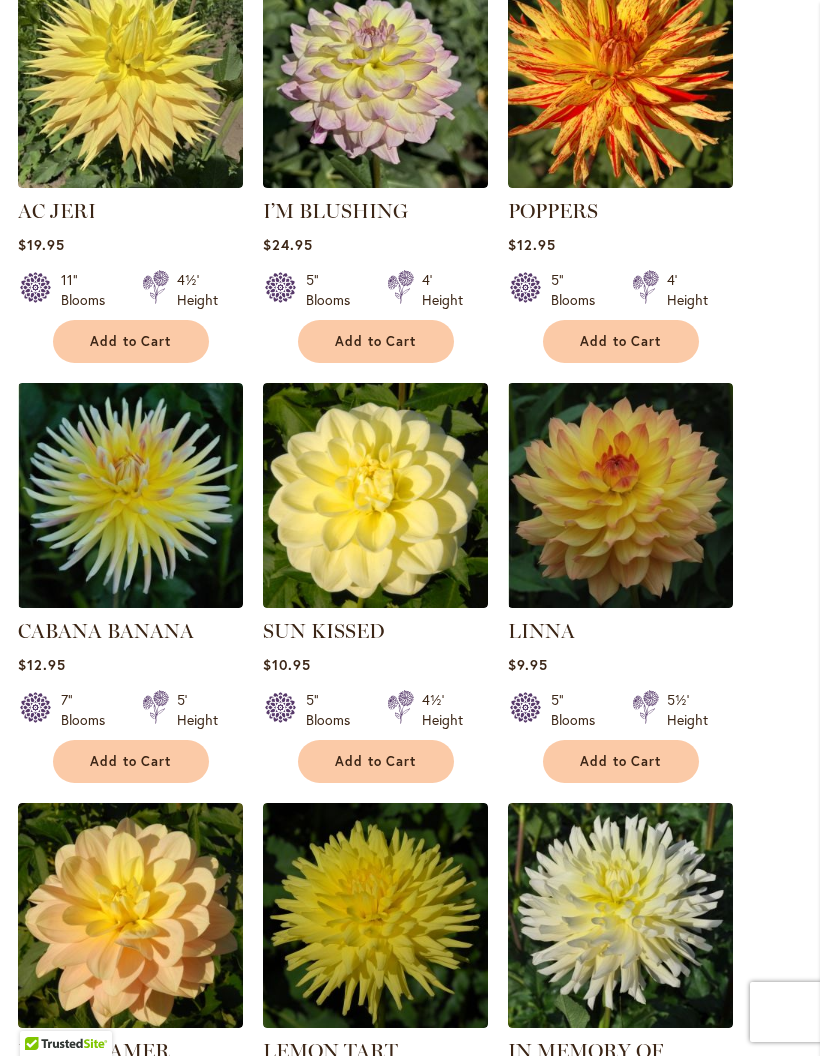 scroll, scrollTop: 697, scrollLeft: 0, axis: vertical 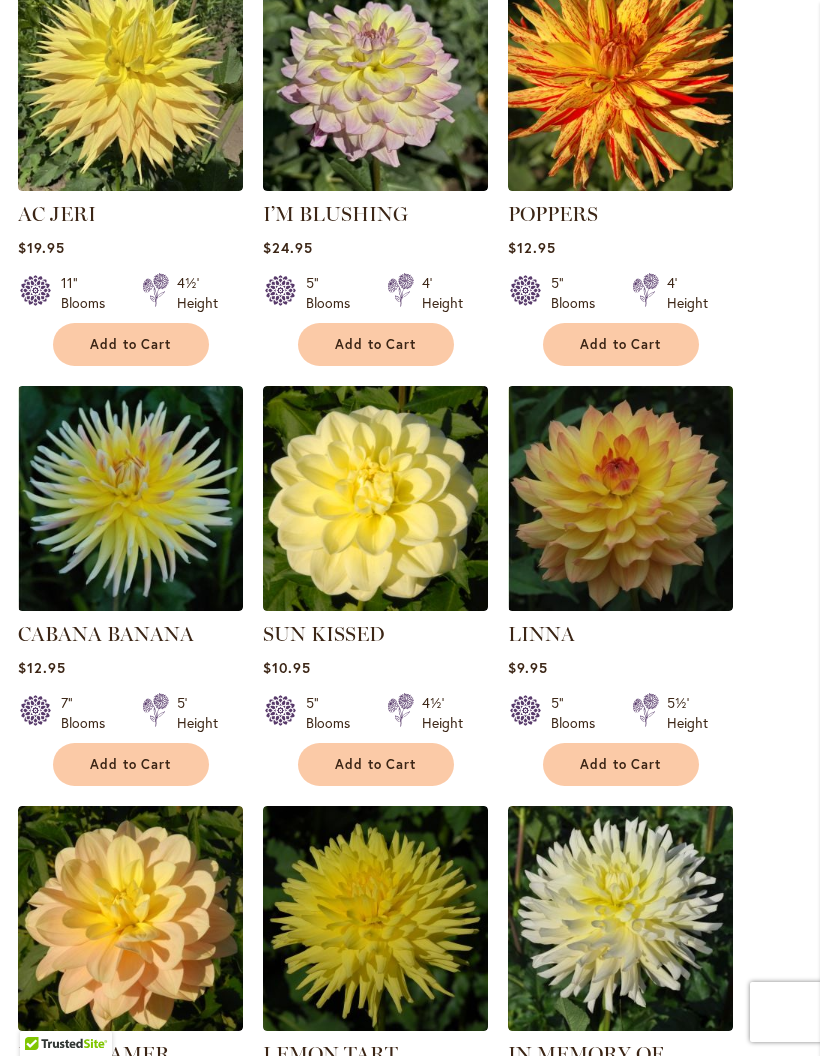 click on "Add to Cart" at bounding box center [621, 764] 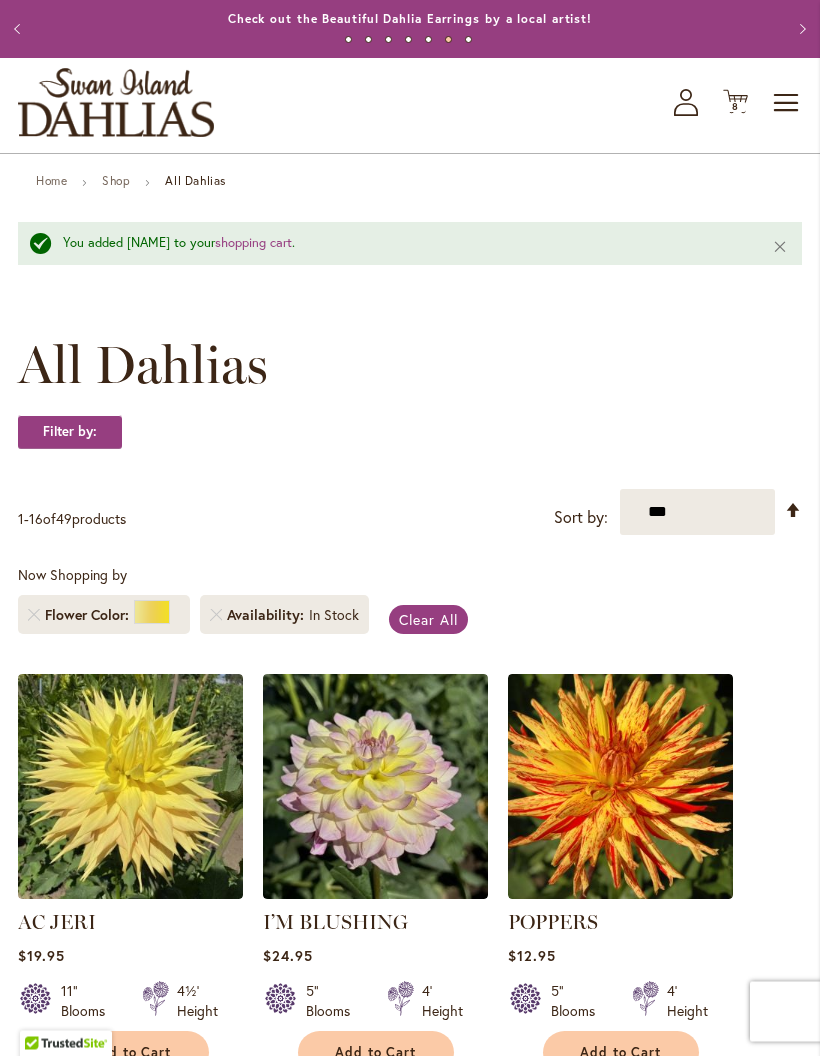 scroll, scrollTop: 0, scrollLeft: 0, axis: both 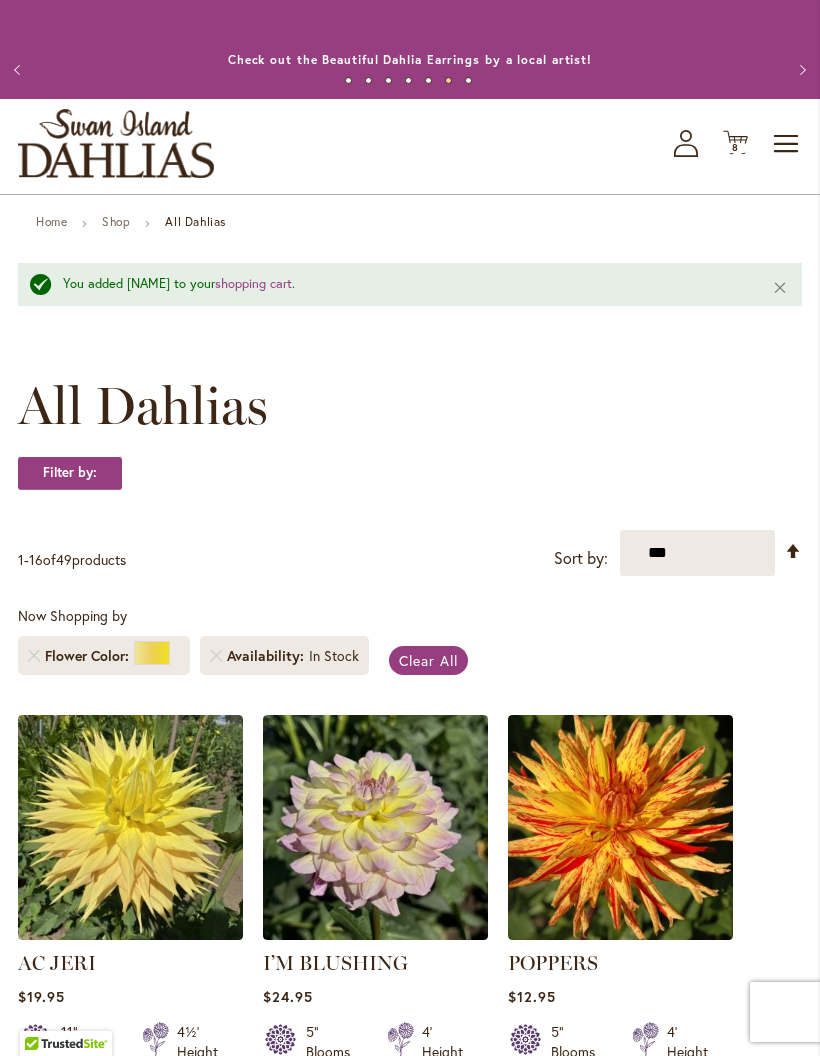 click on "Cart
.cls-1 {
fill: #231f20;
}" 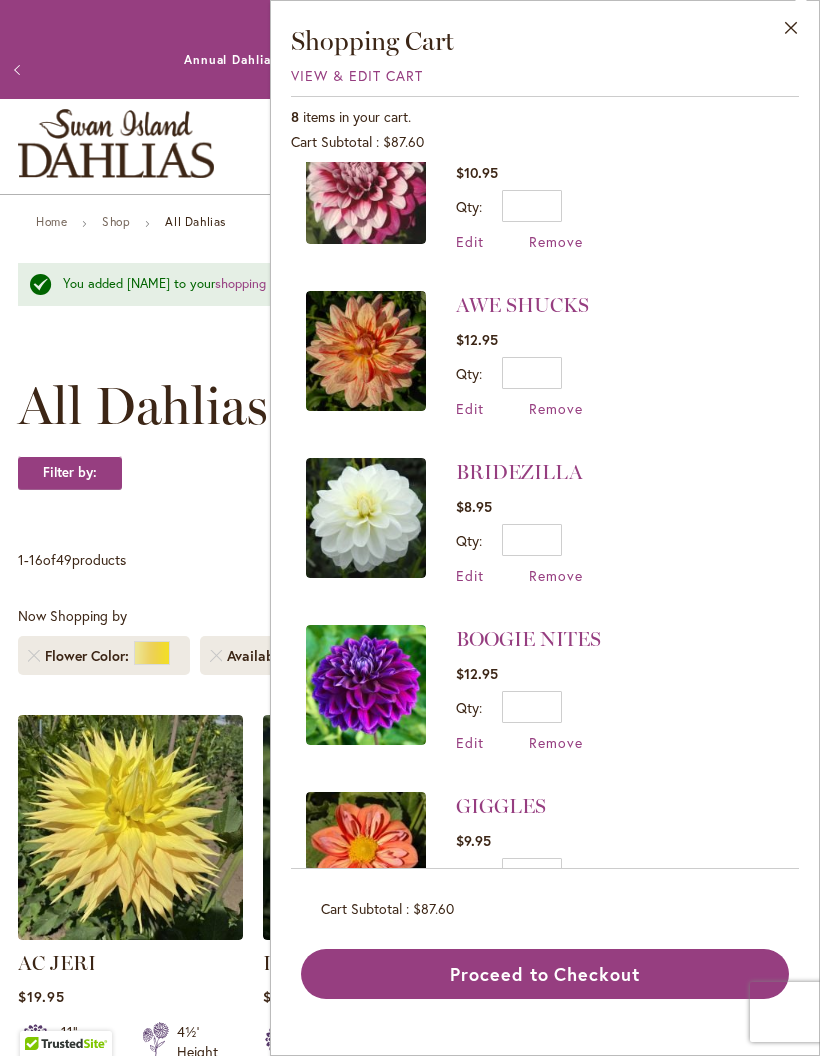 scroll, scrollTop: 386, scrollLeft: 0, axis: vertical 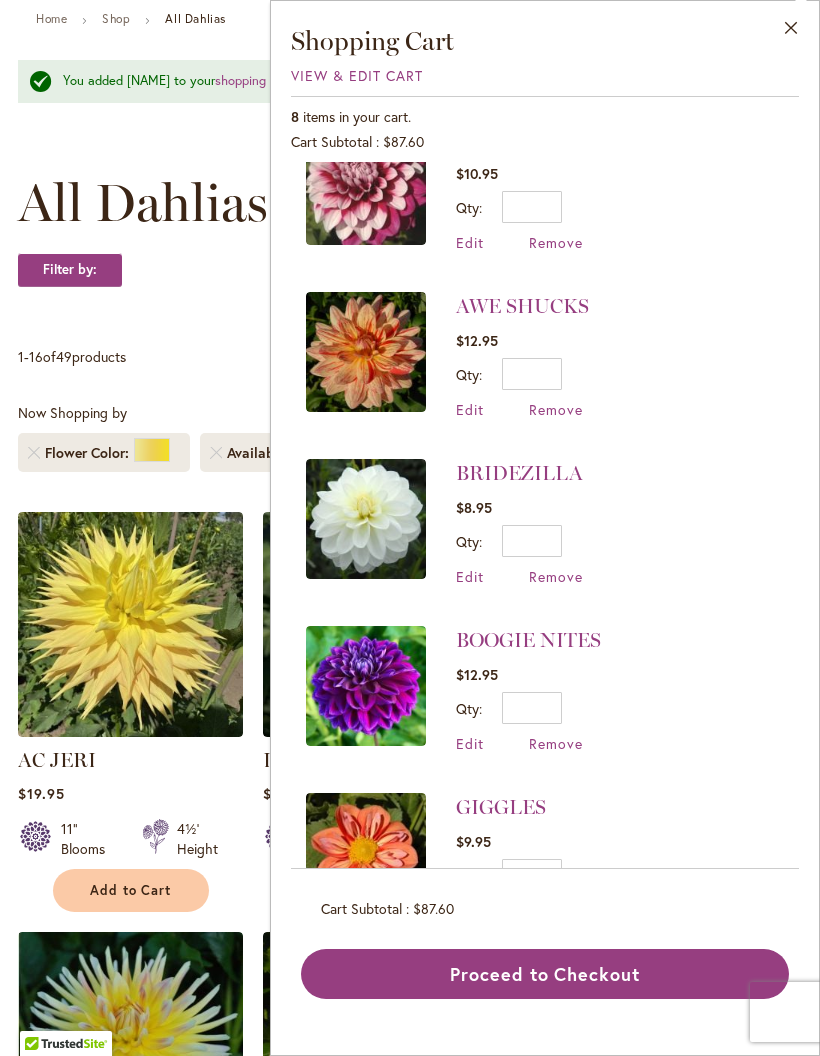 click on "Proceed to Checkout" at bounding box center (545, 974) 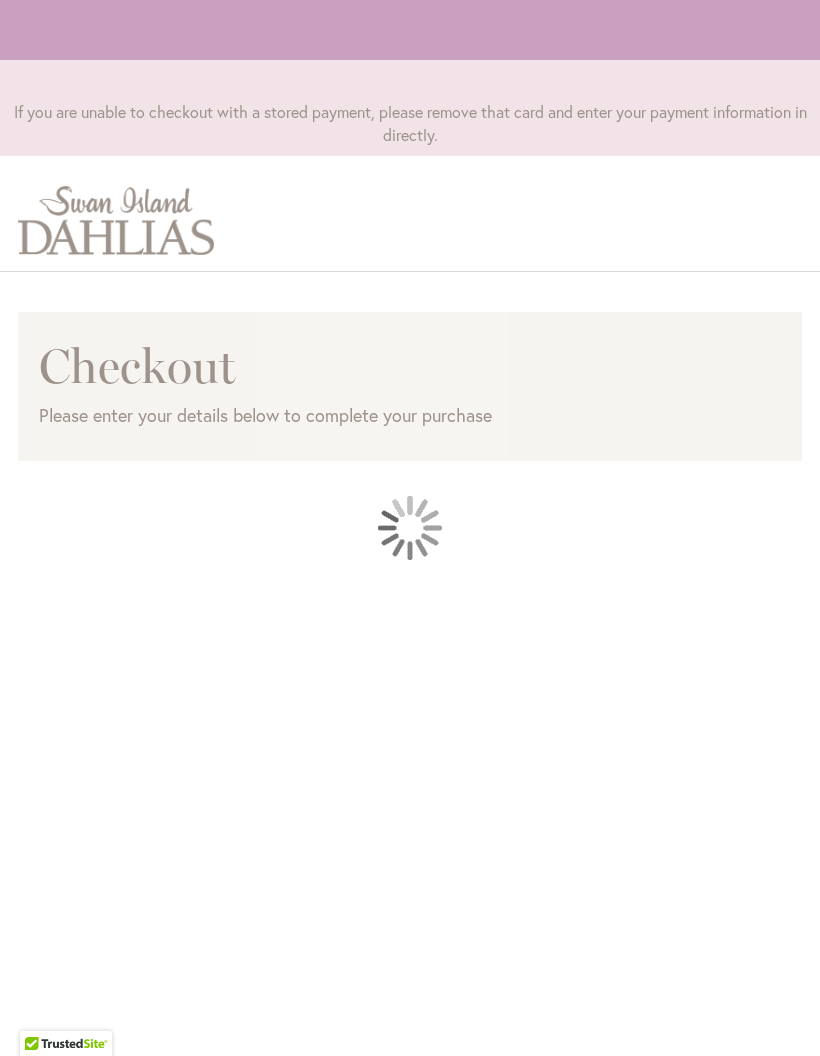 scroll, scrollTop: 0, scrollLeft: 0, axis: both 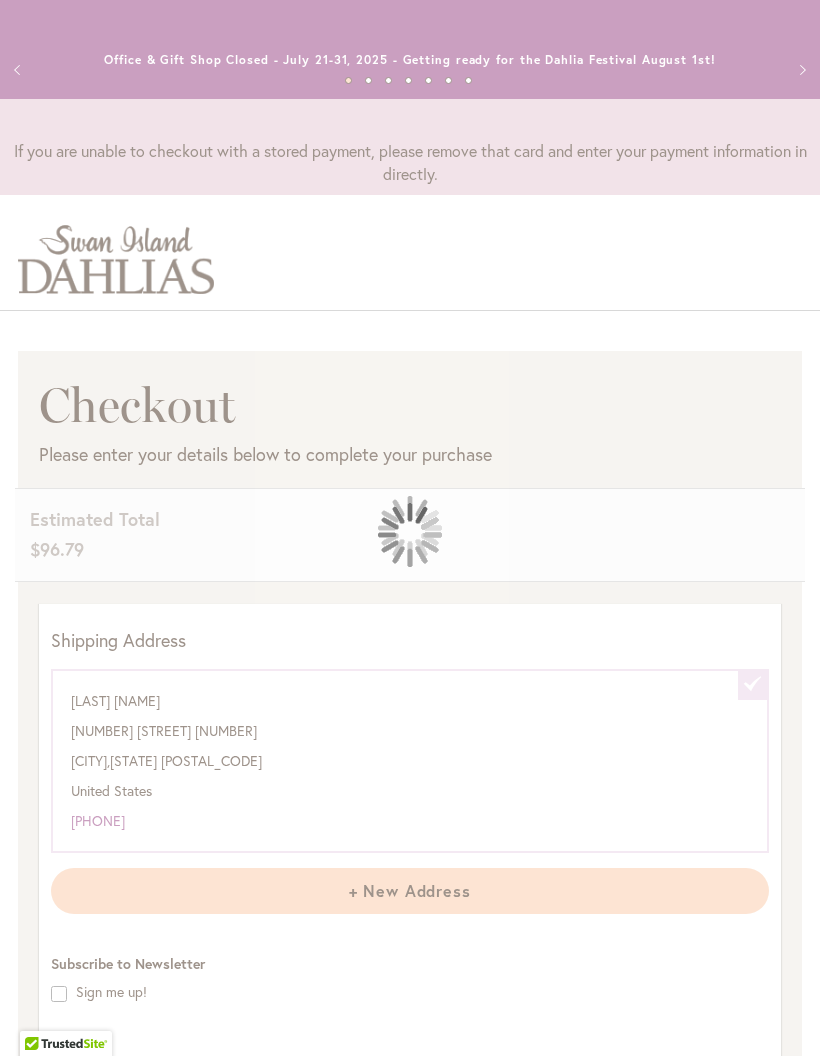 select on "**********" 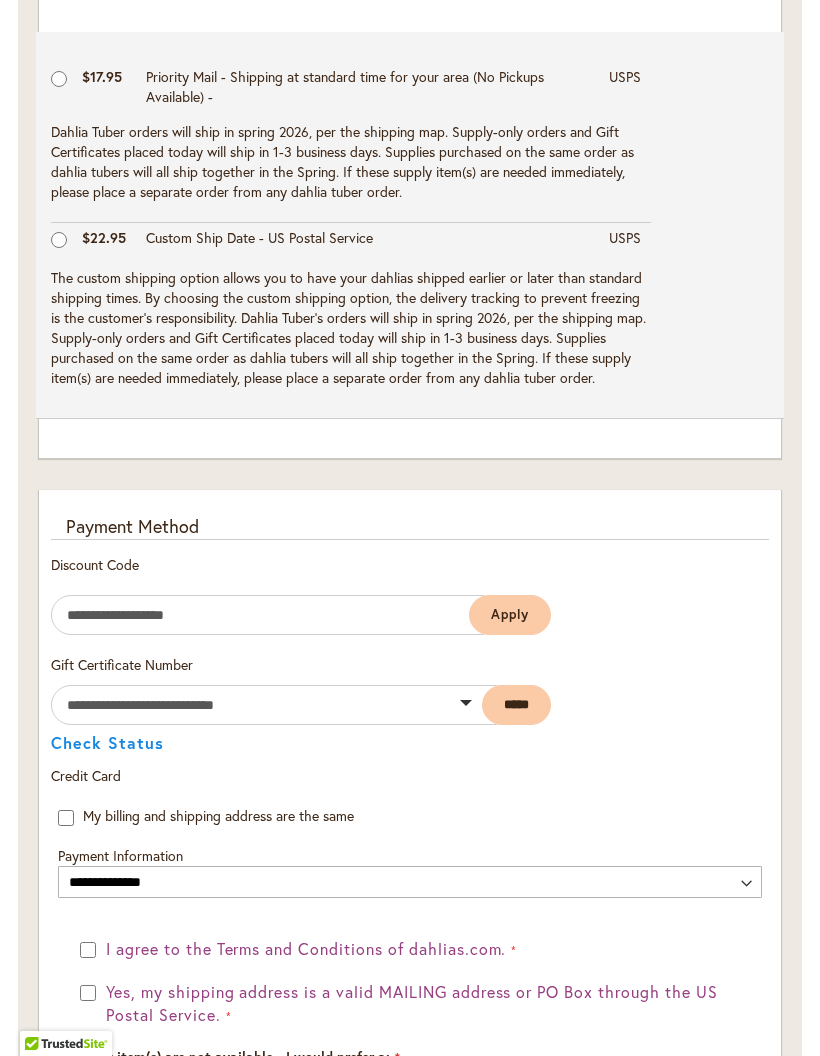 scroll, scrollTop: 1180, scrollLeft: 0, axis: vertical 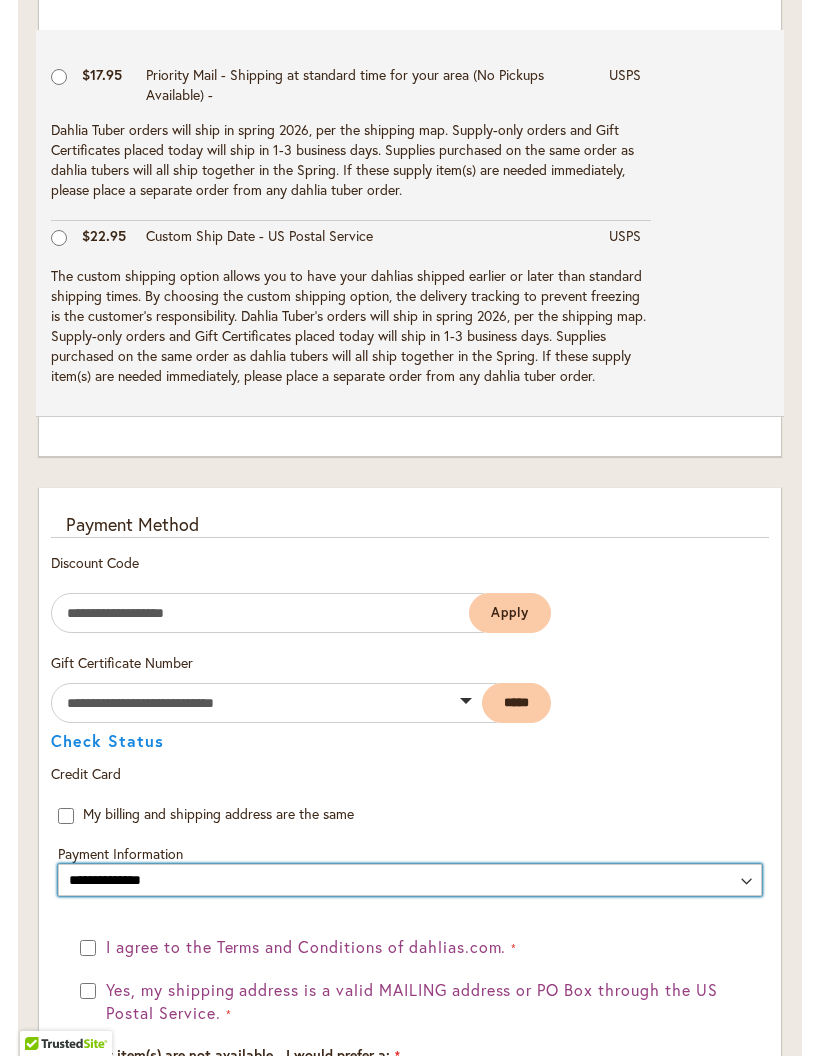 click on "**********" at bounding box center (410, 880) 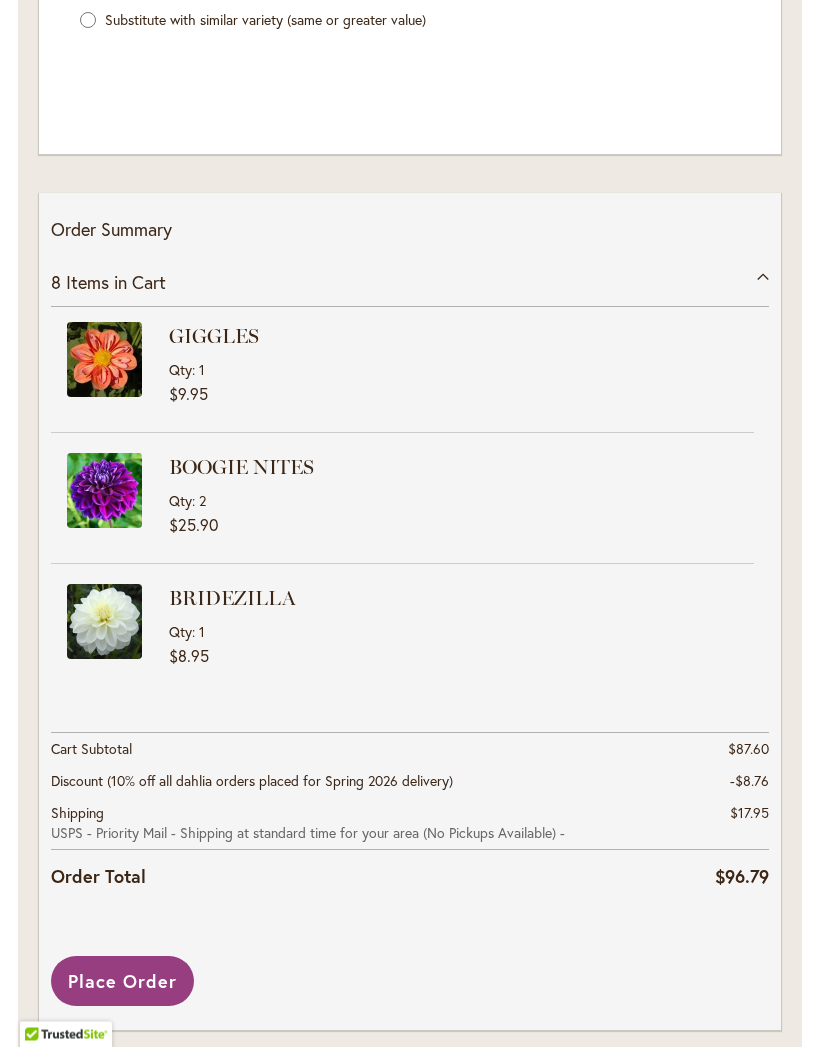 scroll, scrollTop: 2261, scrollLeft: 0, axis: vertical 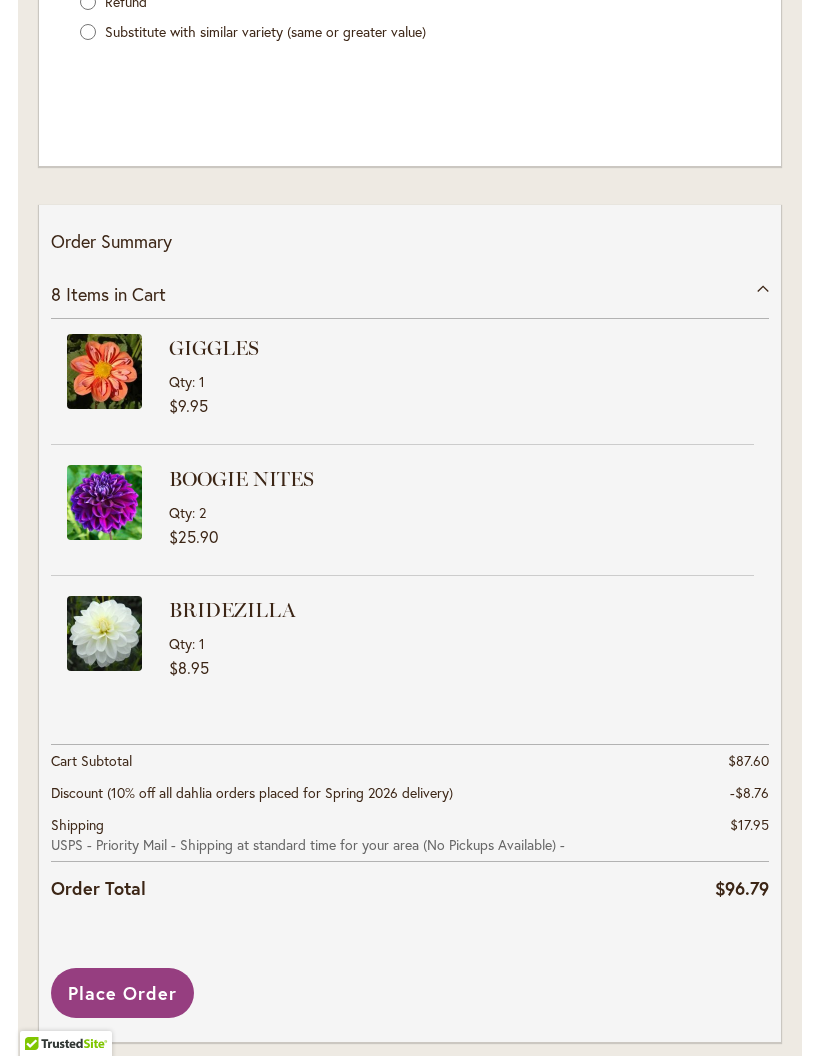 click on "Place Order" at bounding box center (122, 993) 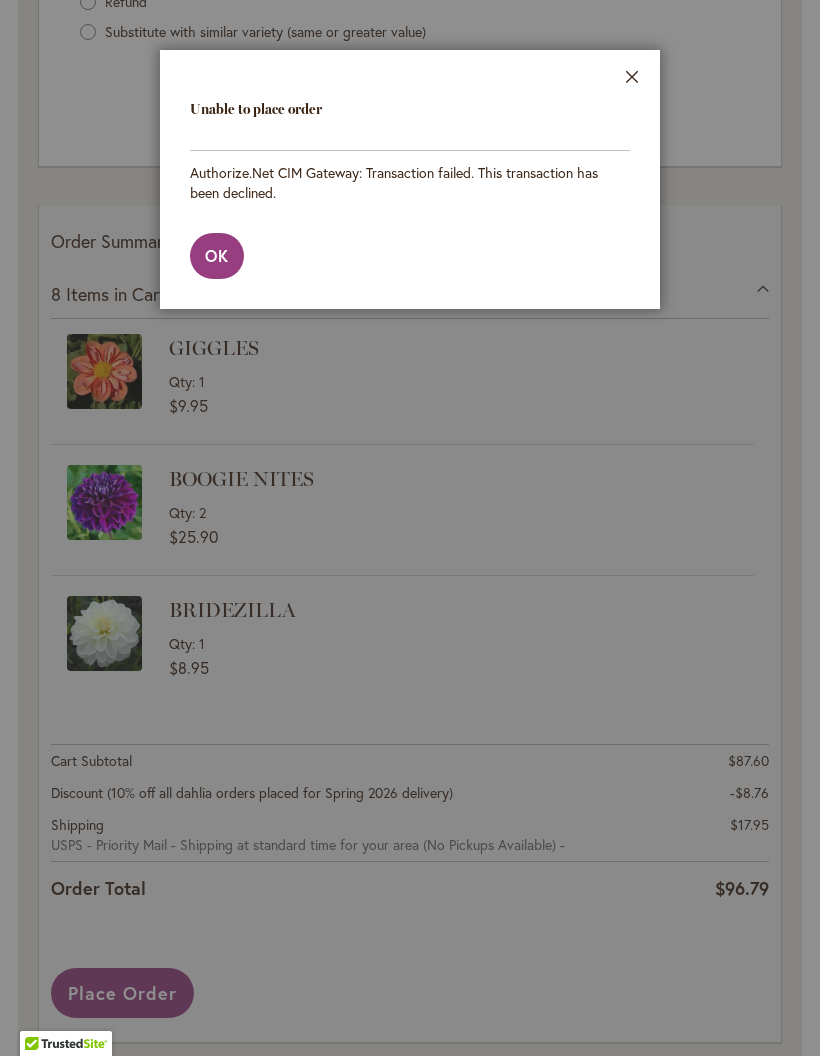click on "OK" at bounding box center [217, 255] 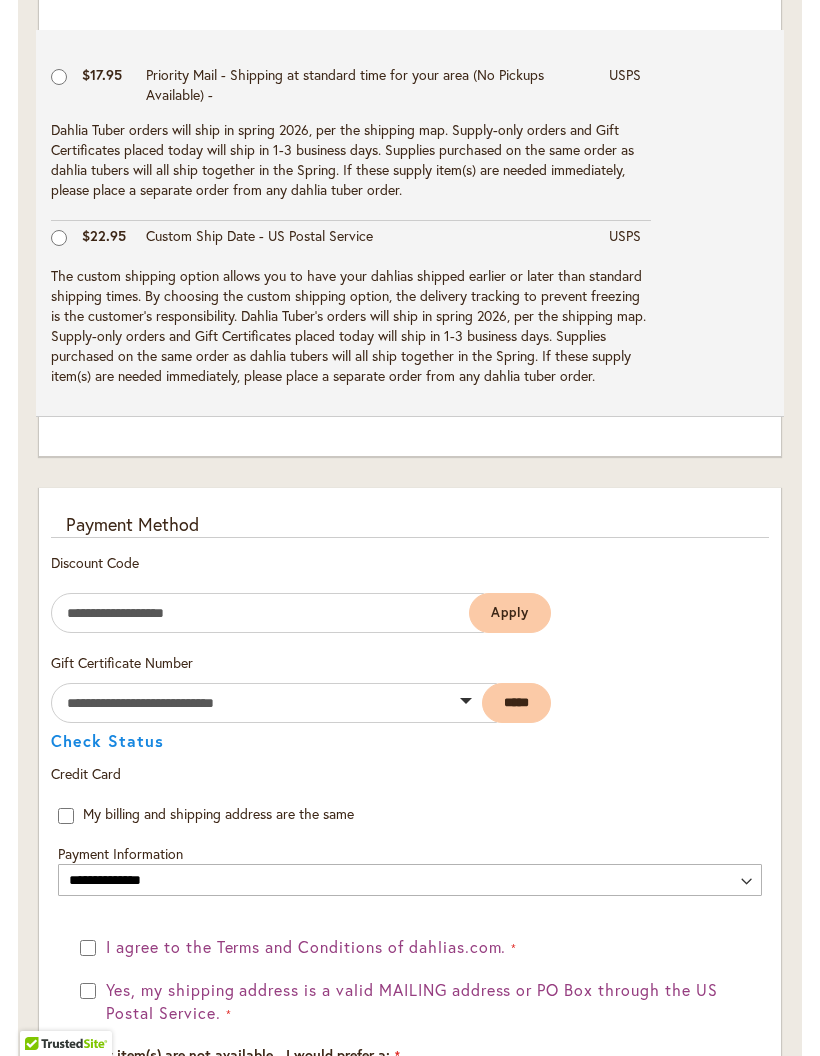 scroll, scrollTop: 1180, scrollLeft: 0, axis: vertical 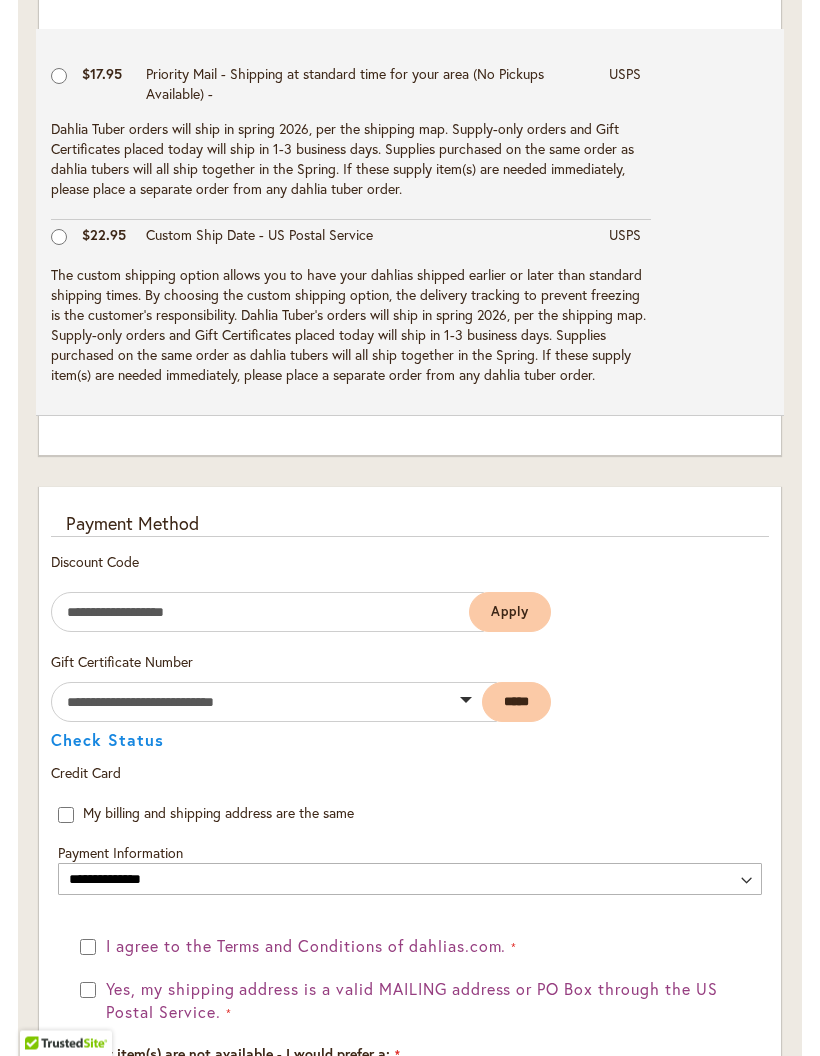 click on "**********" at bounding box center (410, 880) 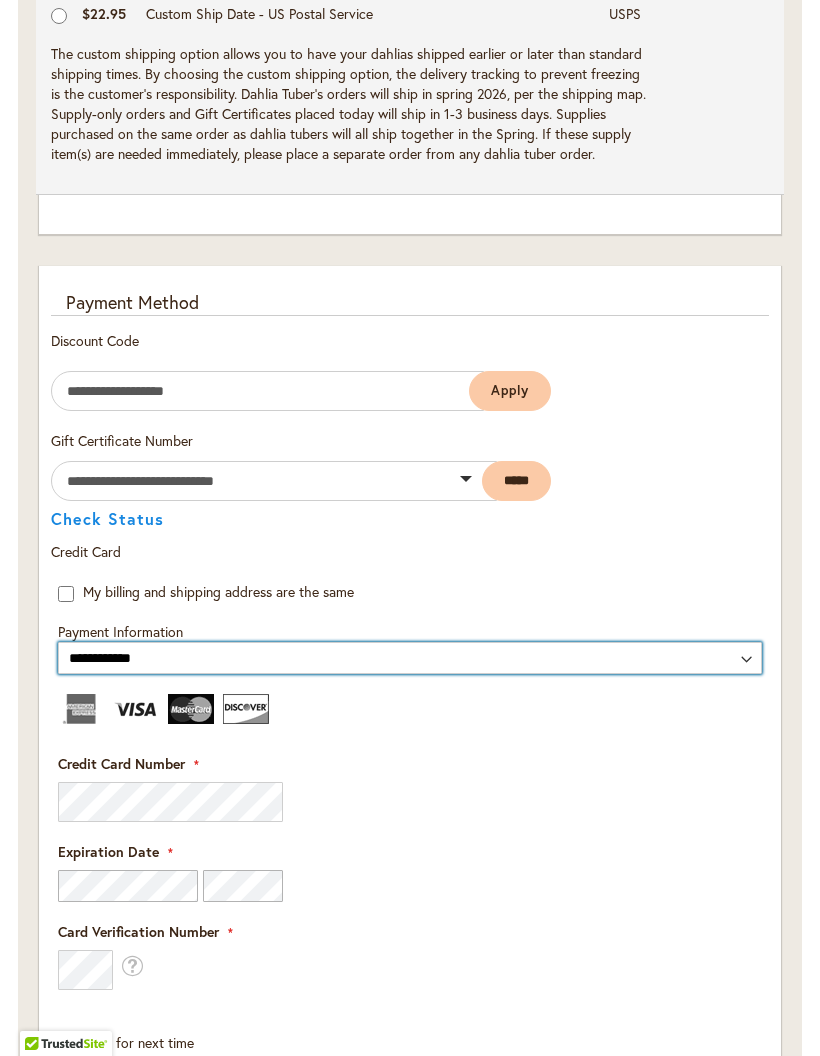 scroll, scrollTop: 1404, scrollLeft: 0, axis: vertical 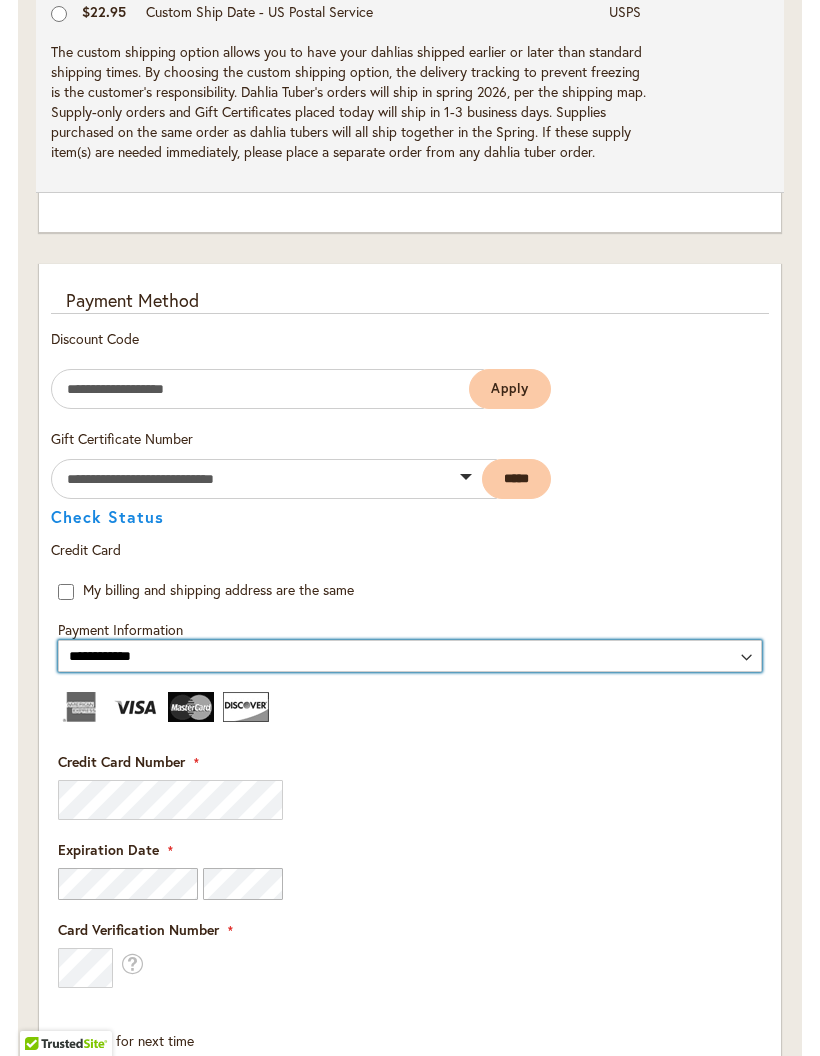 select on "**********" 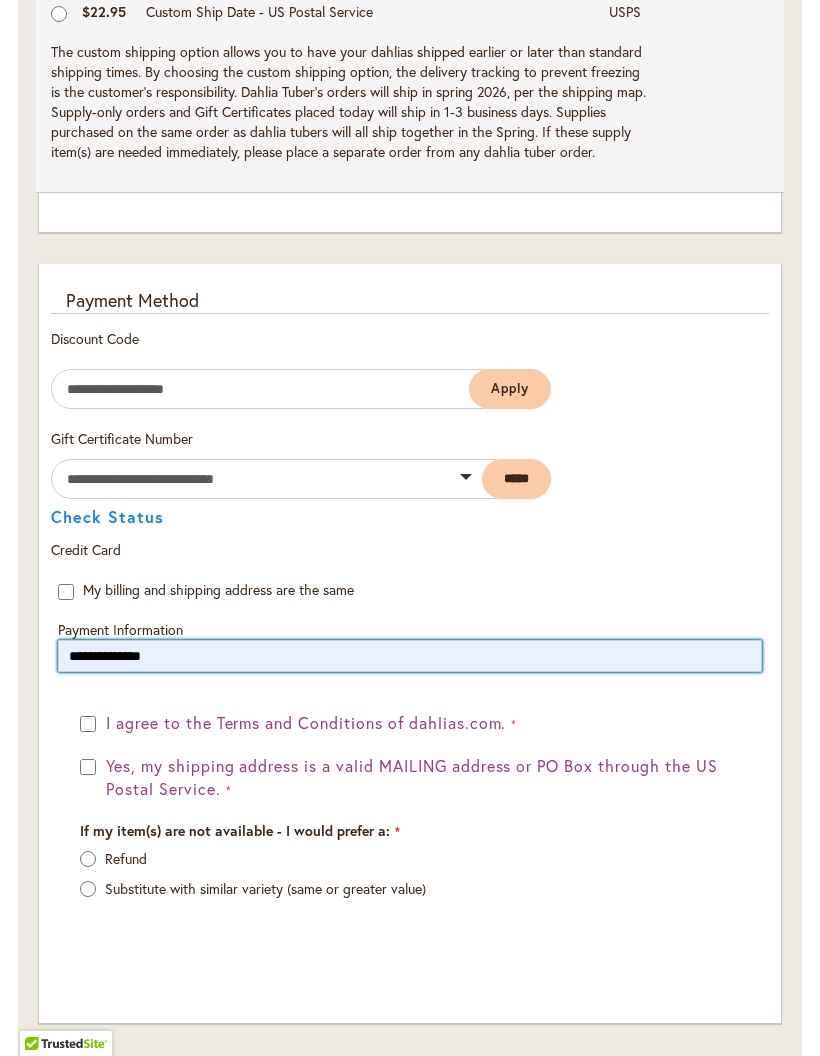 click on "**********" at bounding box center (410, 656) 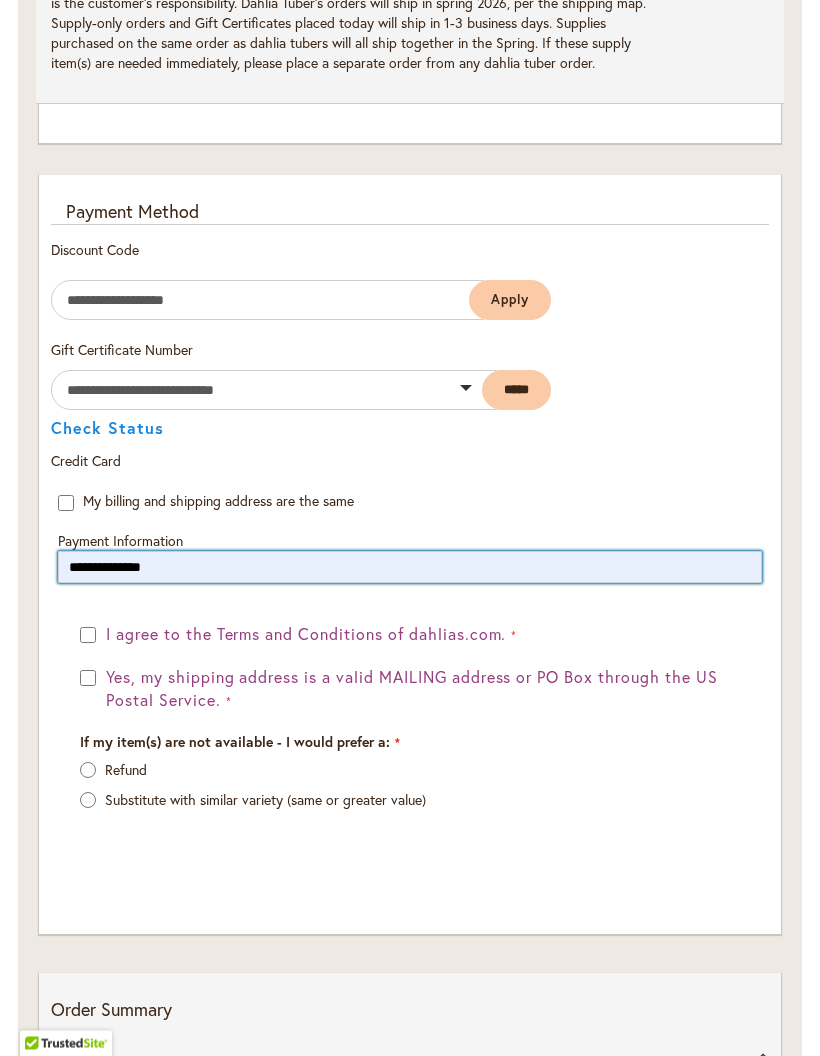 scroll, scrollTop: 1493, scrollLeft: 0, axis: vertical 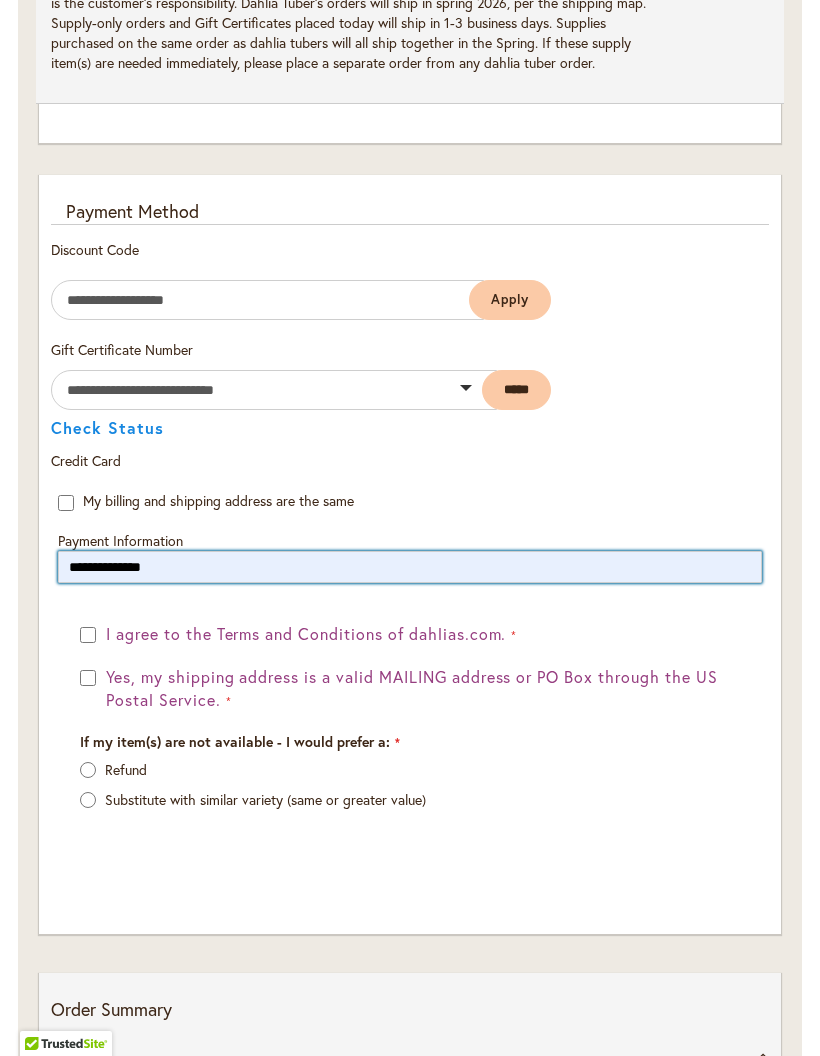 click on "**********" at bounding box center (410, 567) 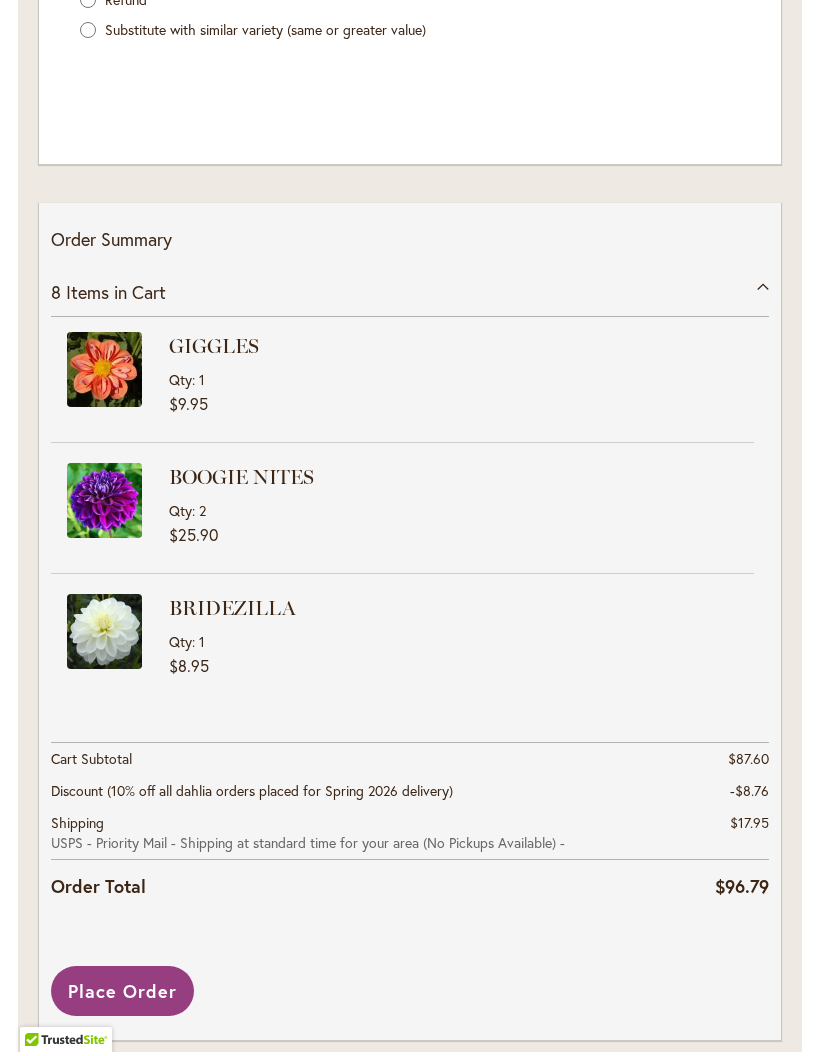 scroll, scrollTop: 2698, scrollLeft: 0, axis: vertical 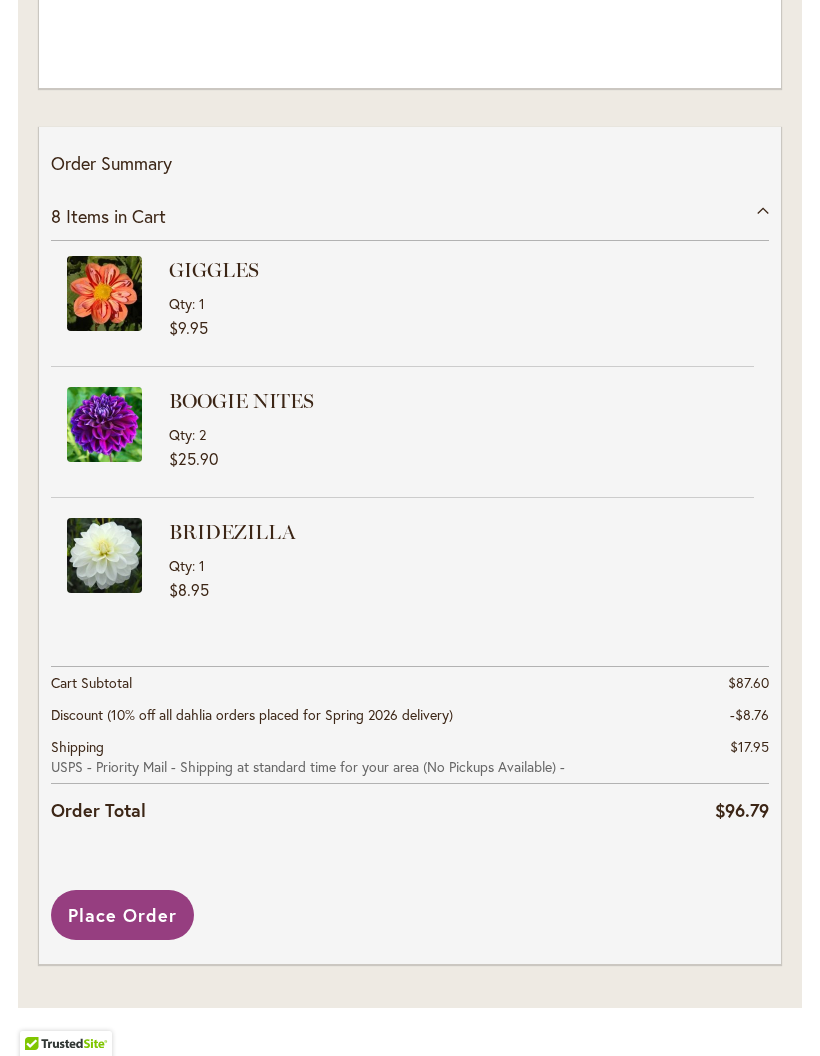 click on "Place Order" at bounding box center (122, 915) 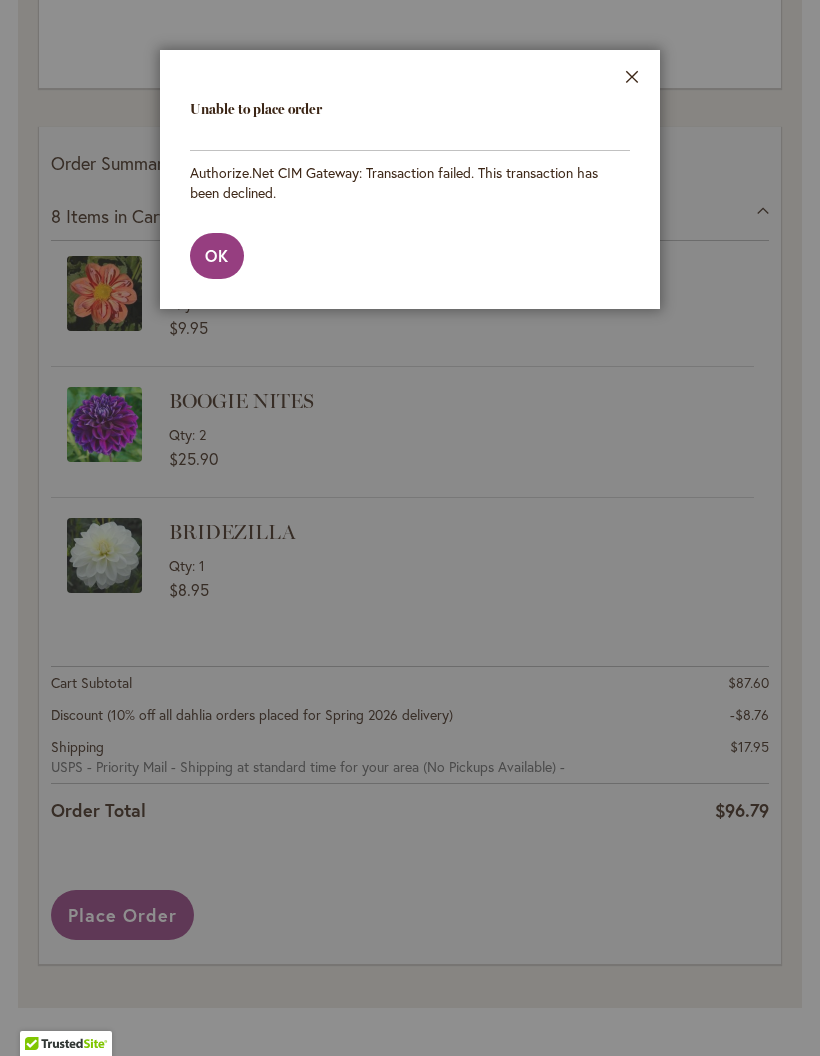 click on "OK" at bounding box center (217, 256) 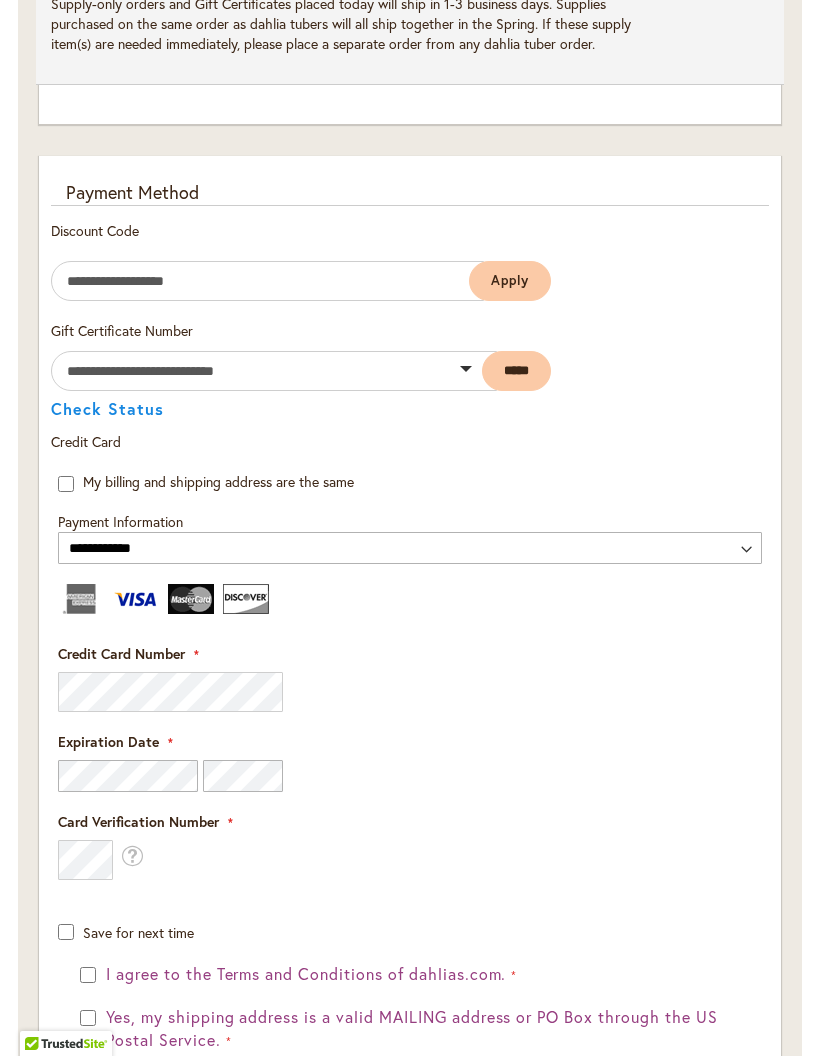 scroll, scrollTop: 1517, scrollLeft: 0, axis: vertical 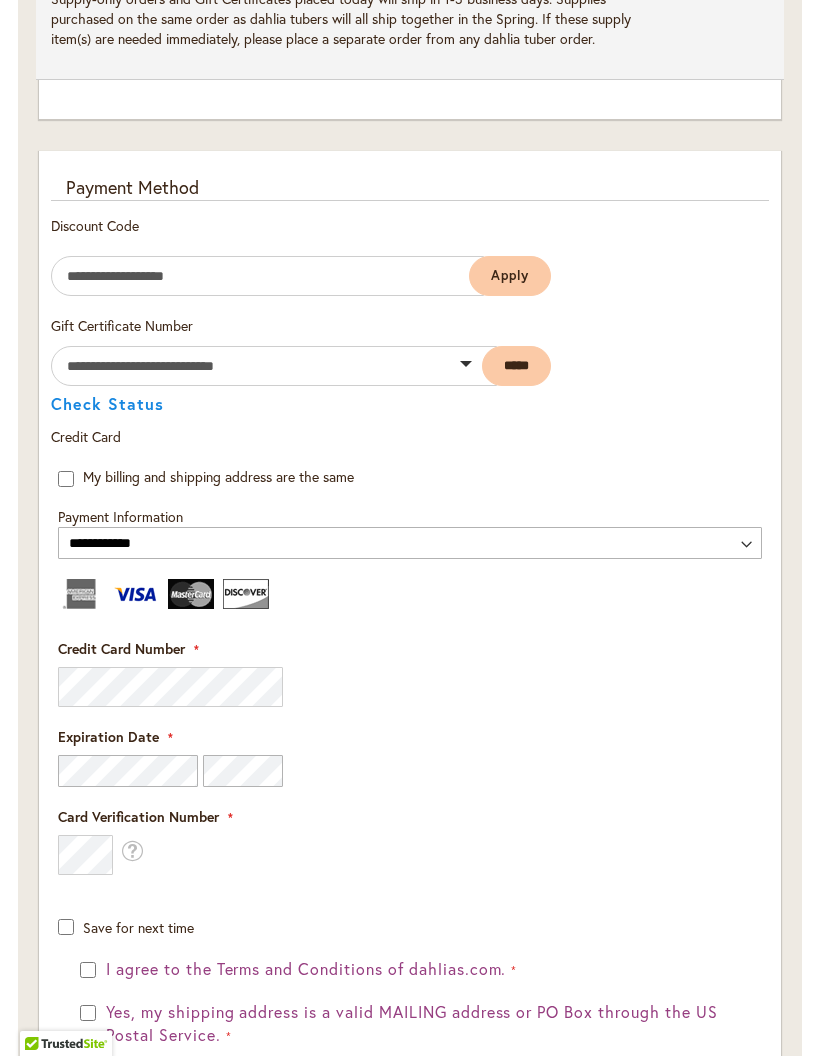 click on "**********" at bounding box center (410, 543) 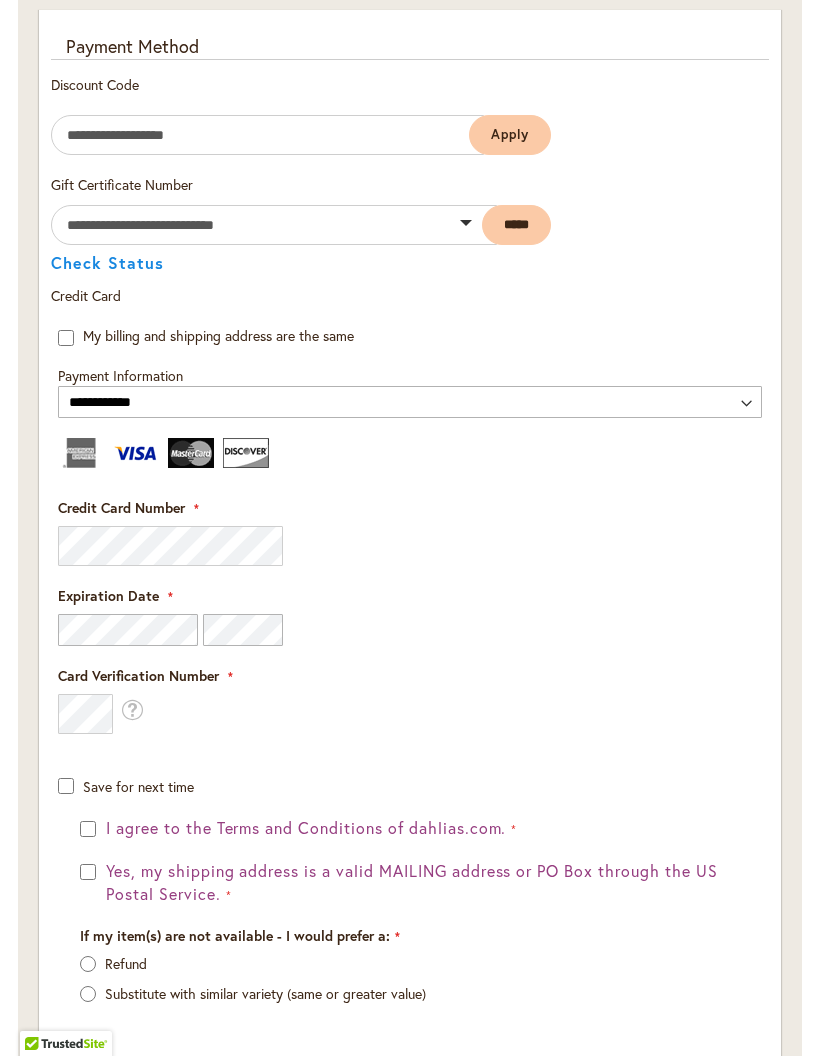 scroll, scrollTop: 1667, scrollLeft: 0, axis: vertical 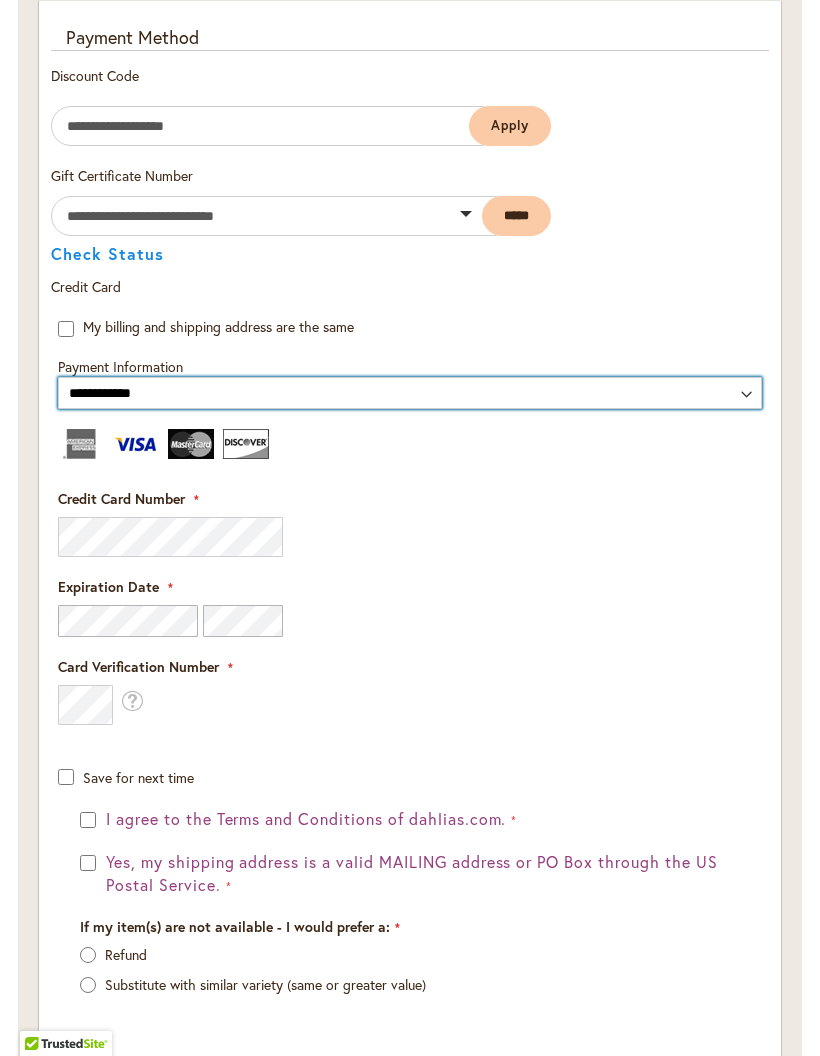 click on "**********" at bounding box center (410, 393) 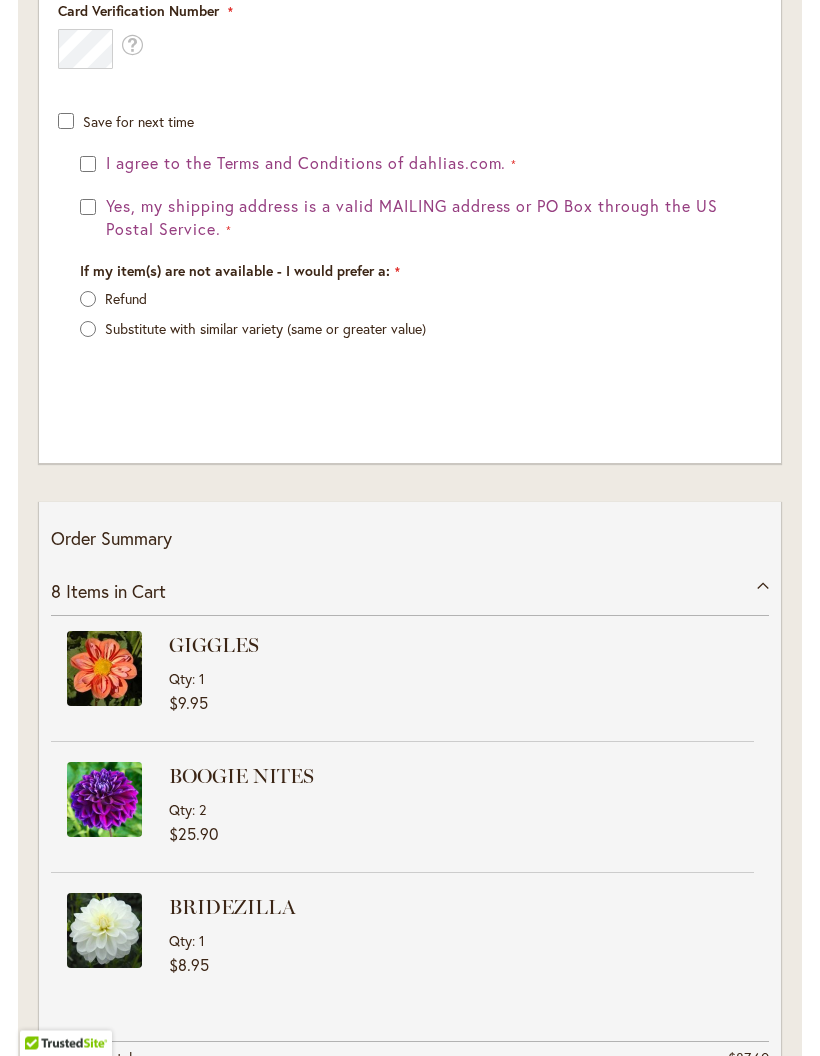 scroll, scrollTop: 2323, scrollLeft: 0, axis: vertical 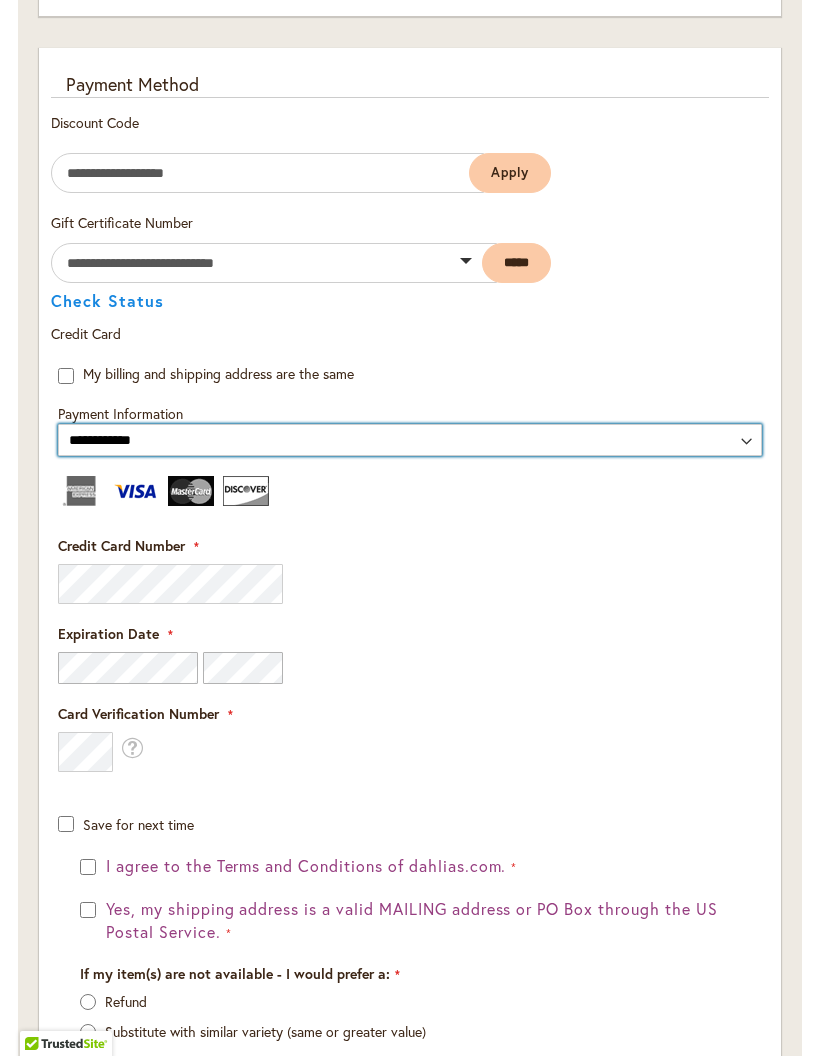 select on "**********" 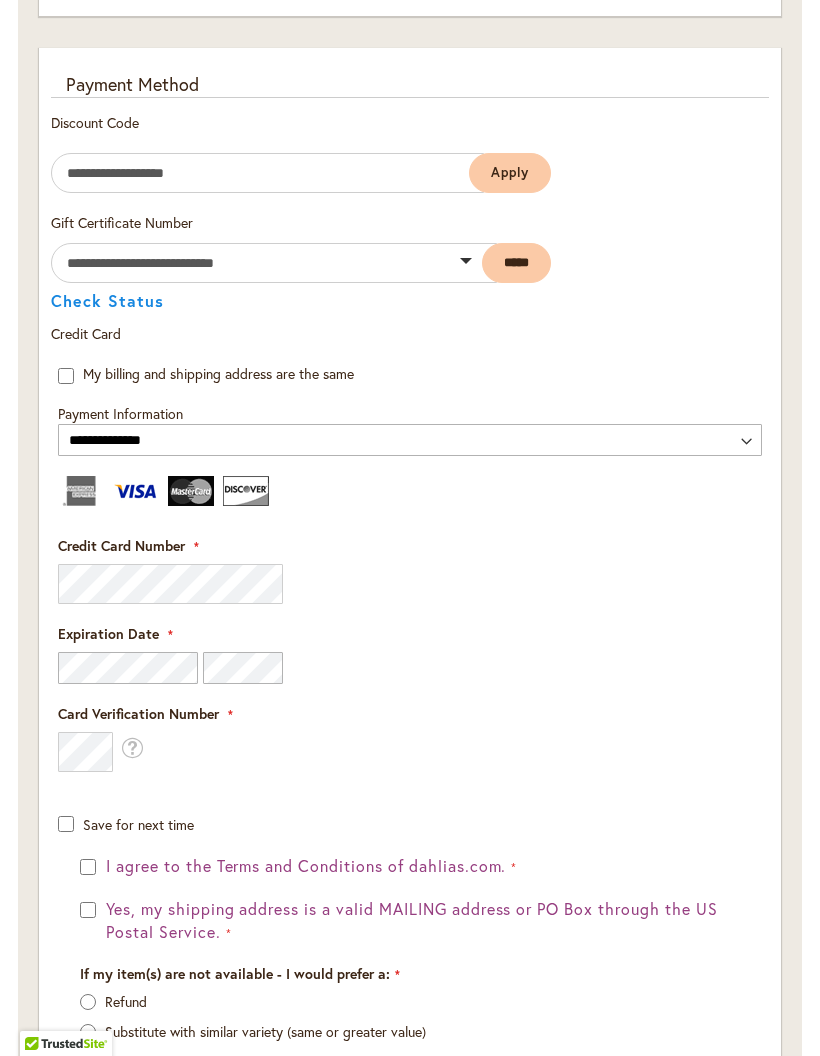 scroll, scrollTop: 1621, scrollLeft: 0, axis: vertical 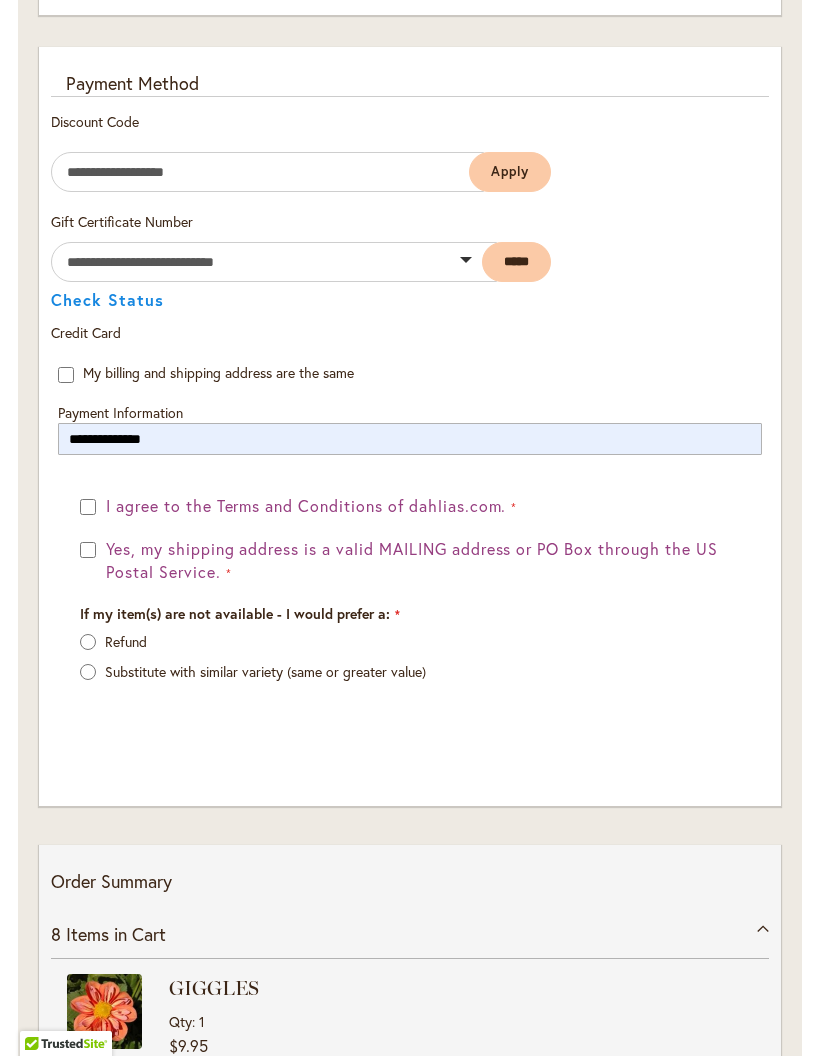 click on "**********" at bounding box center [410, 439] 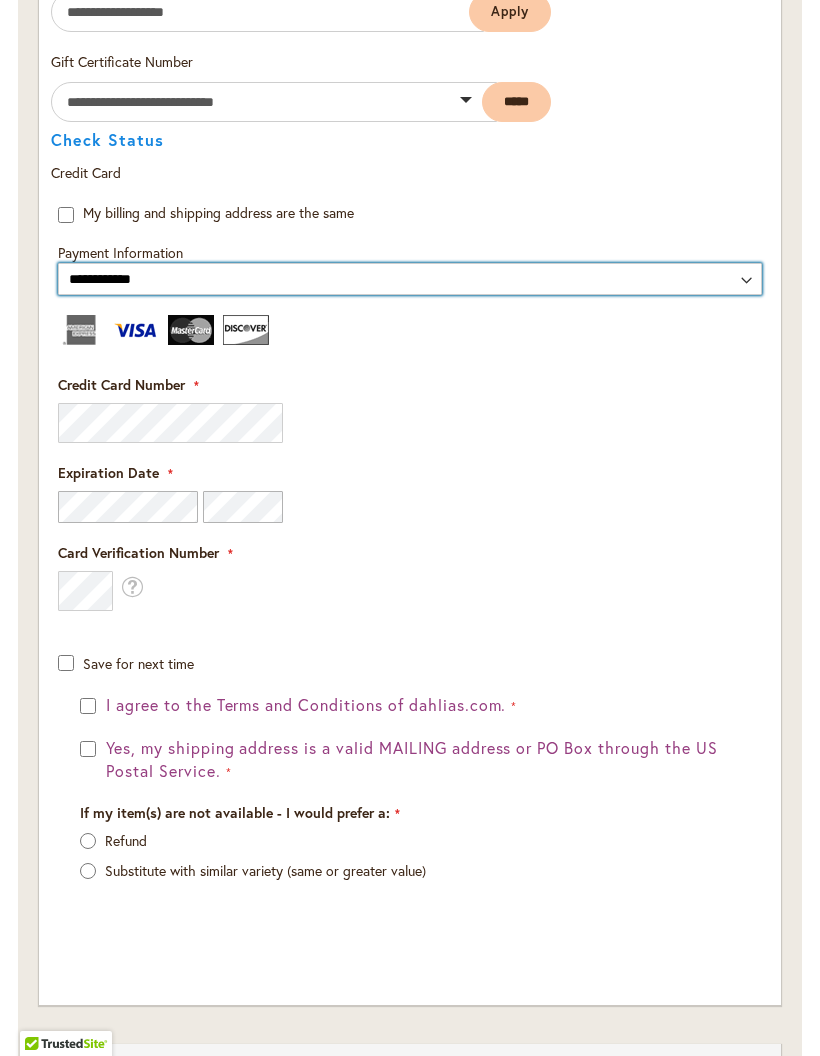 scroll, scrollTop: 1782, scrollLeft: 0, axis: vertical 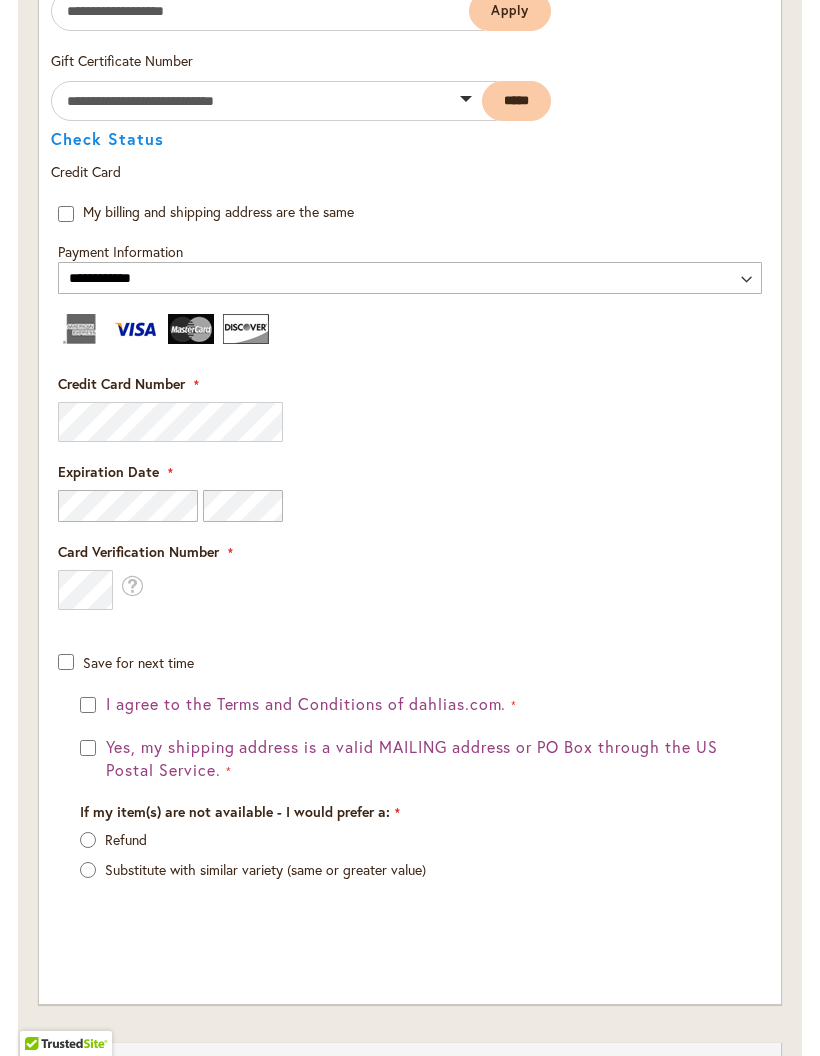 click on "Card Verification Number
What is this?" at bounding box center (410, 576) 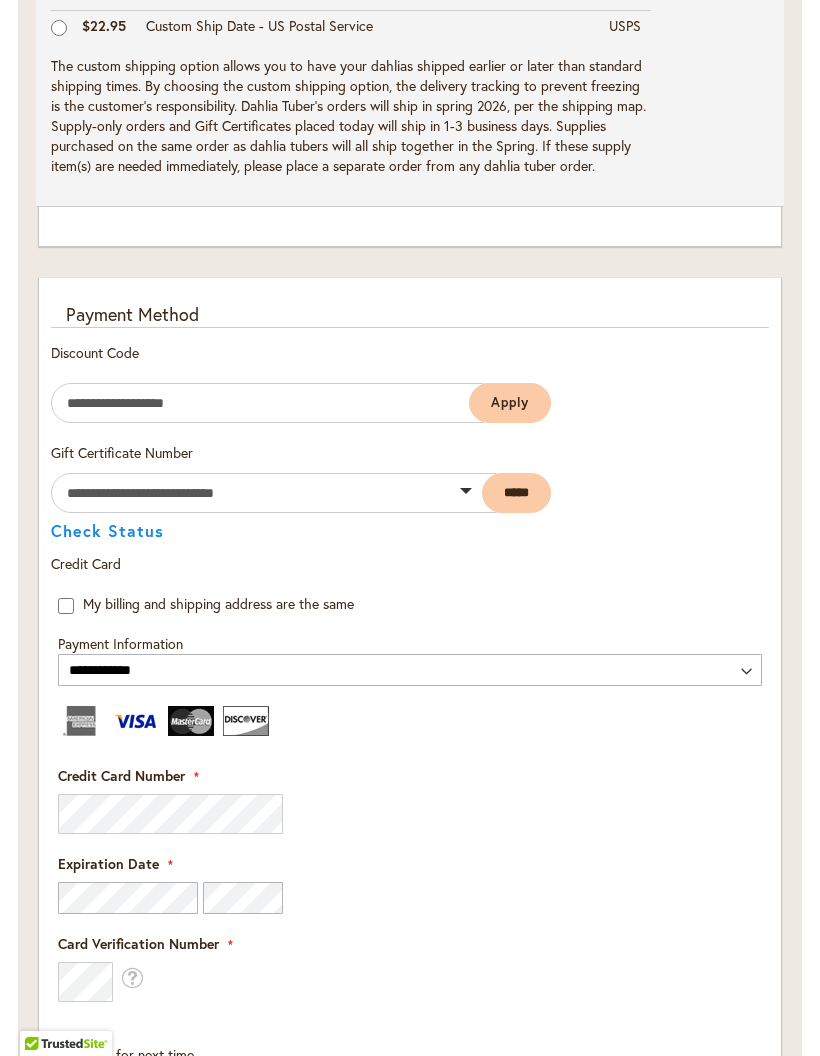 scroll, scrollTop: 1387, scrollLeft: 0, axis: vertical 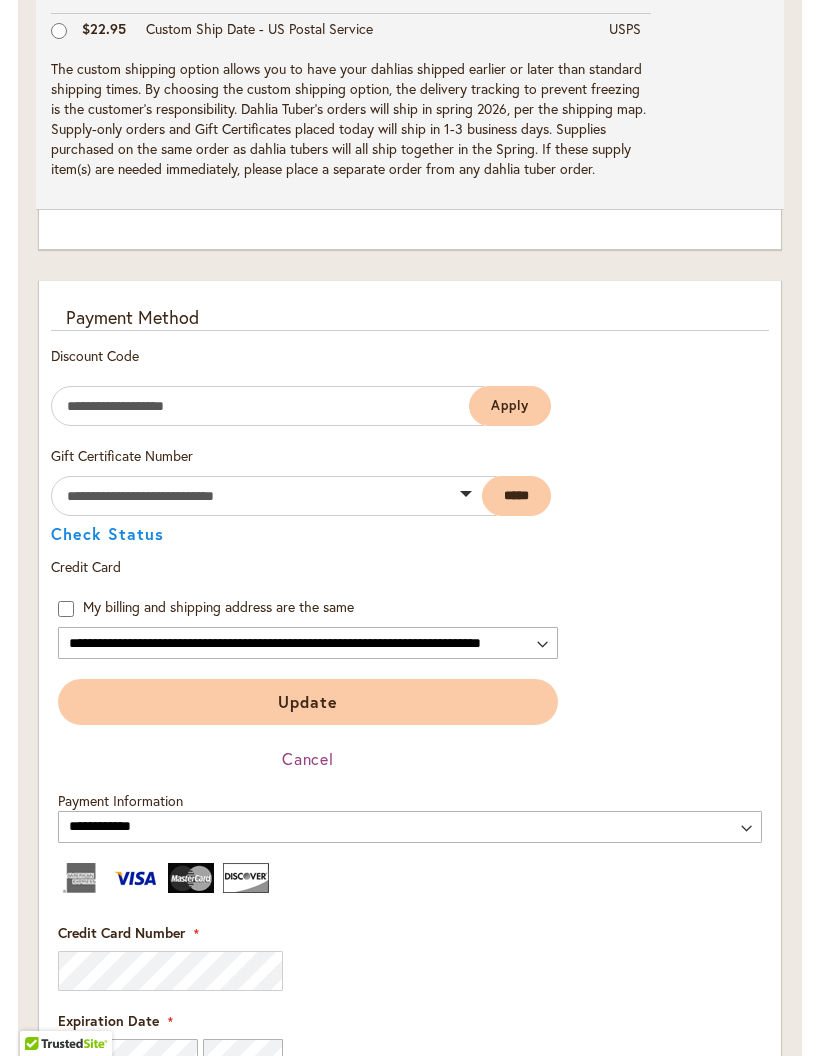 click on "Update" at bounding box center [308, 702] 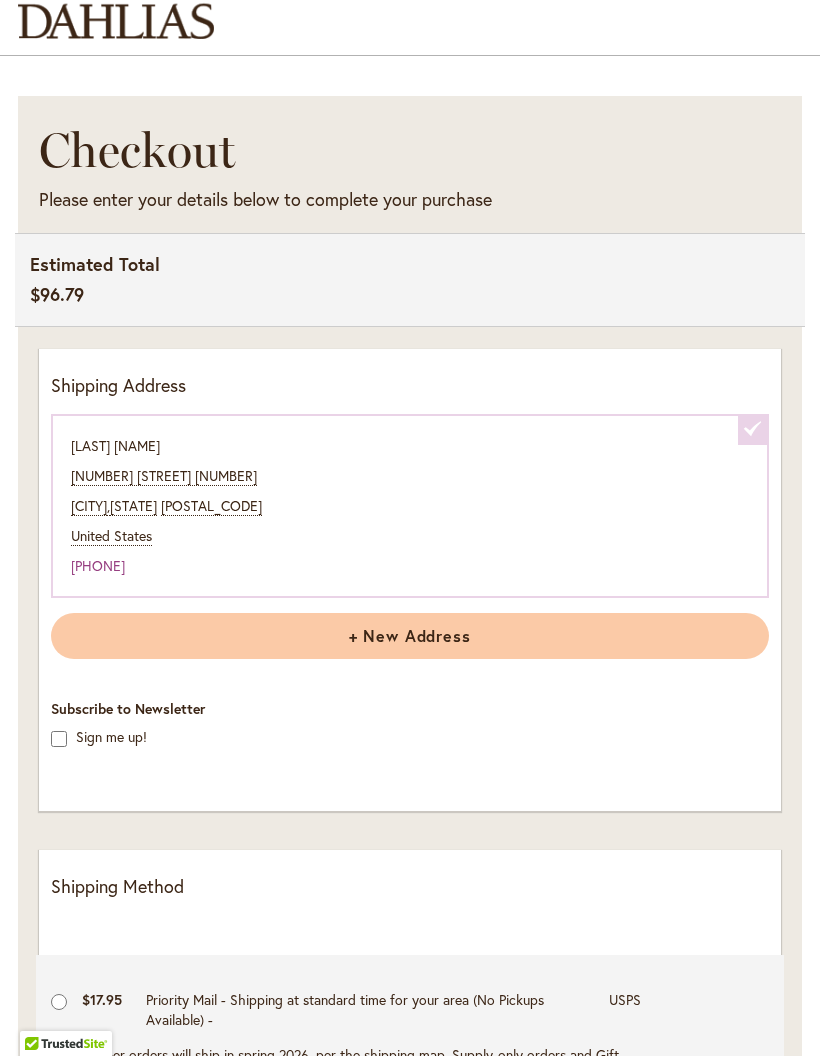 scroll, scrollTop: 0, scrollLeft: 0, axis: both 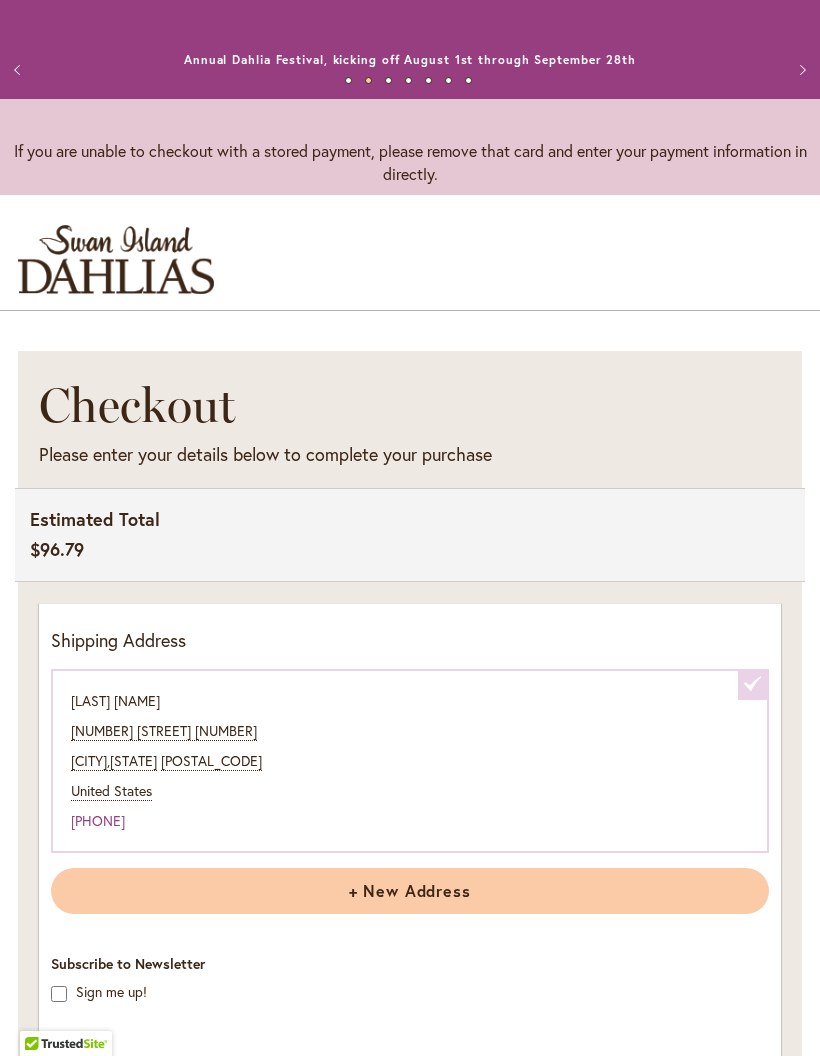 click on "Previous" at bounding box center (20, 70) 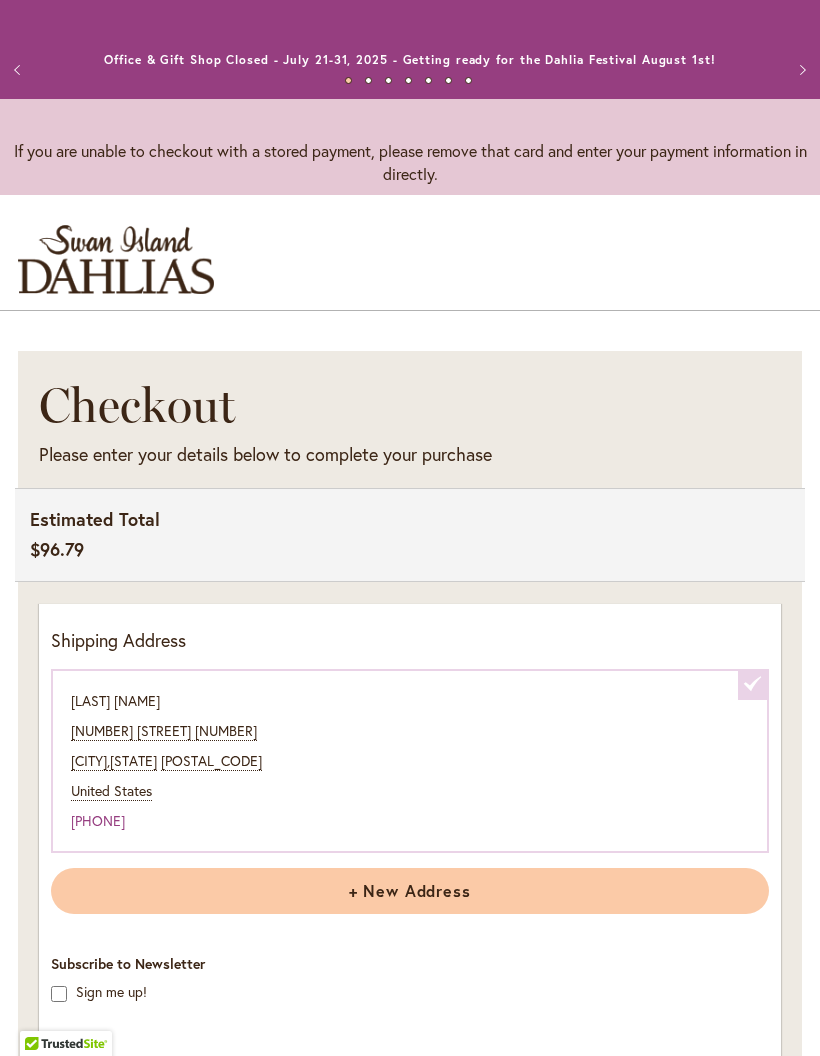 click on "Previous" at bounding box center [20, 70] 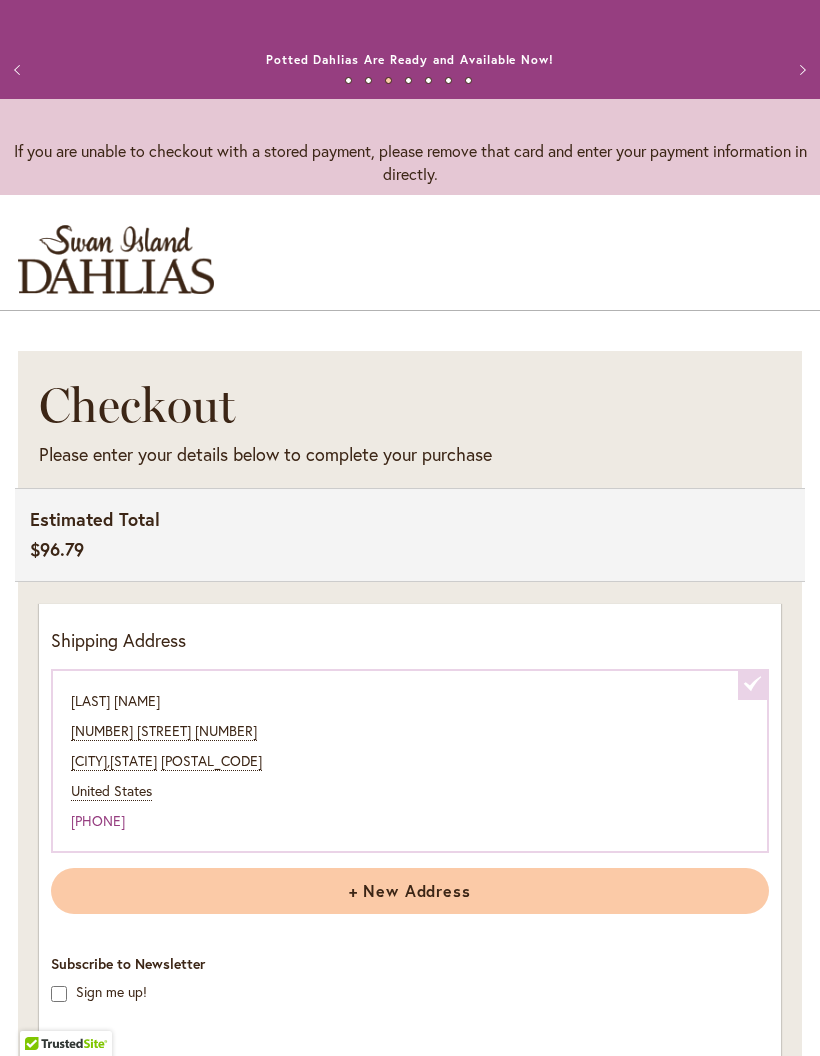 click on "If you are unable to checkout with a stored payment, please remove that card and enter your payment information in directly." at bounding box center [410, 162] 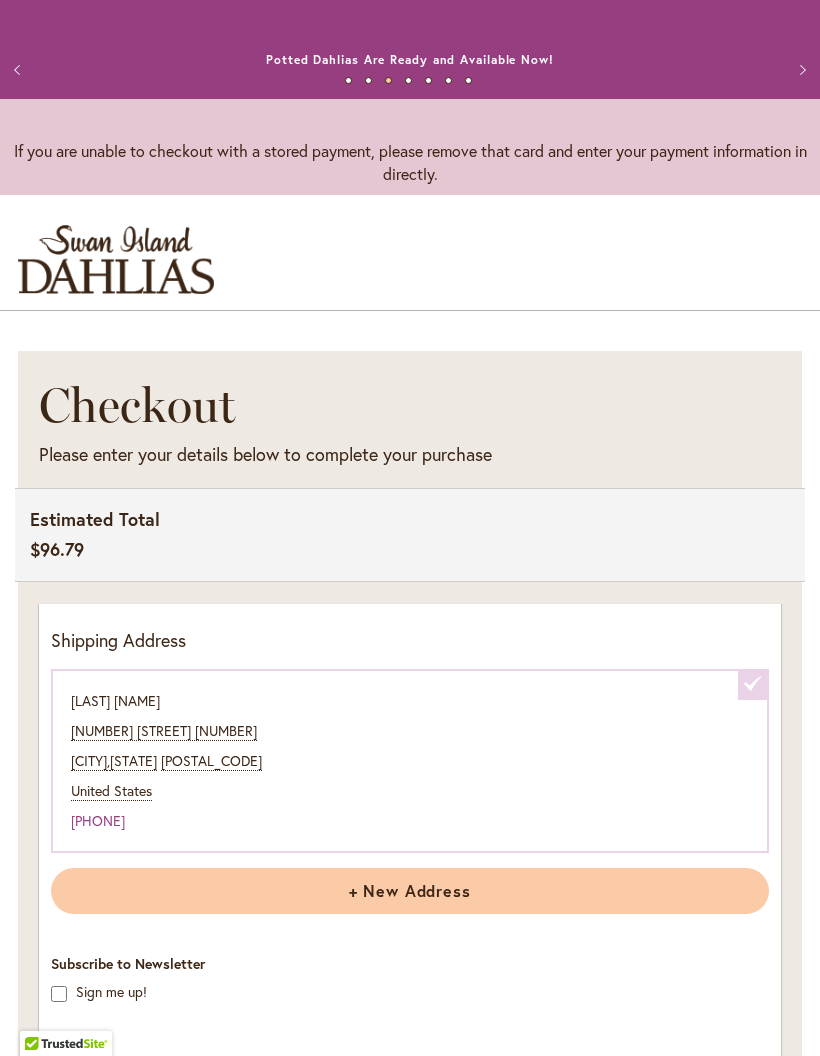 click on "If you are unable to checkout with a stored payment, please remove that card and enter your payment information in directly." at bounding box center [410, 162] 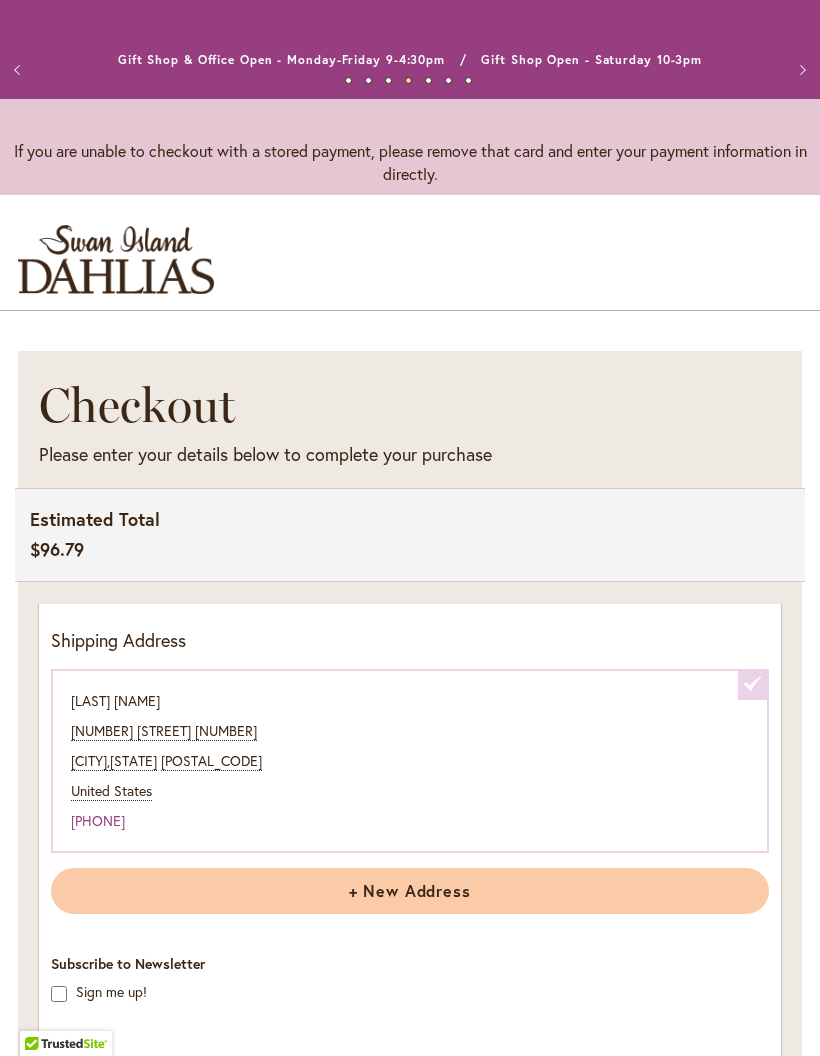 click on "Previous" at bounding box center [20, 70] 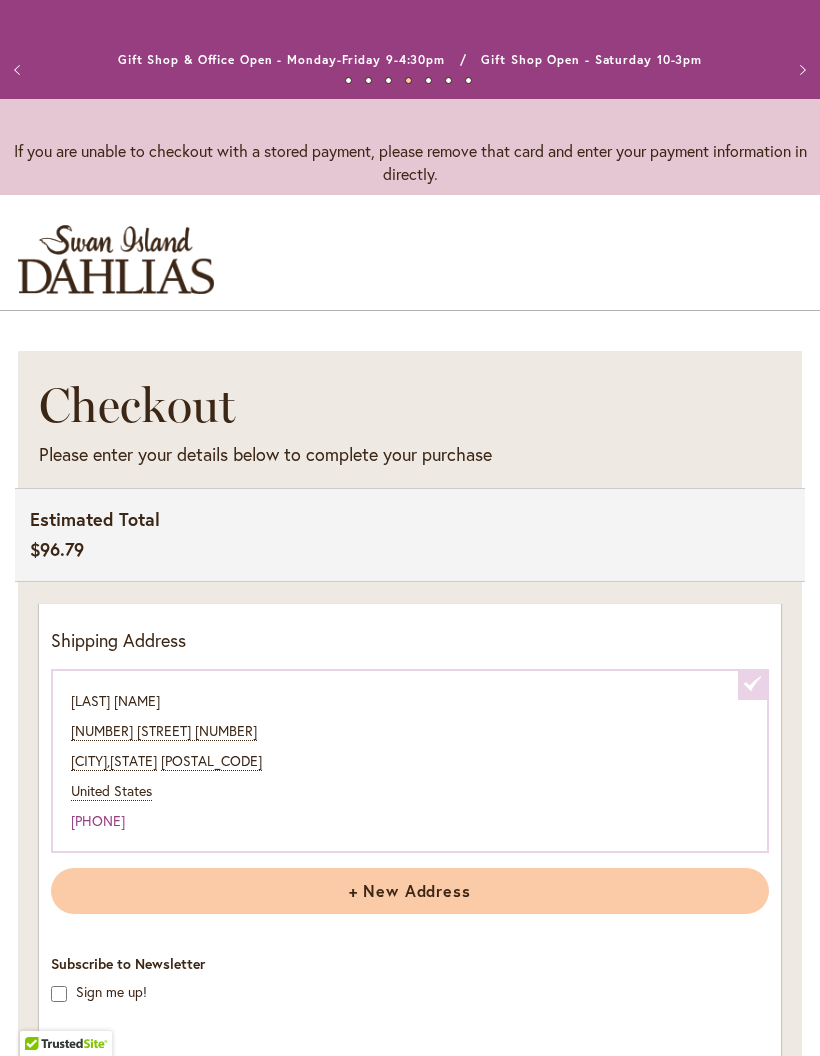 select 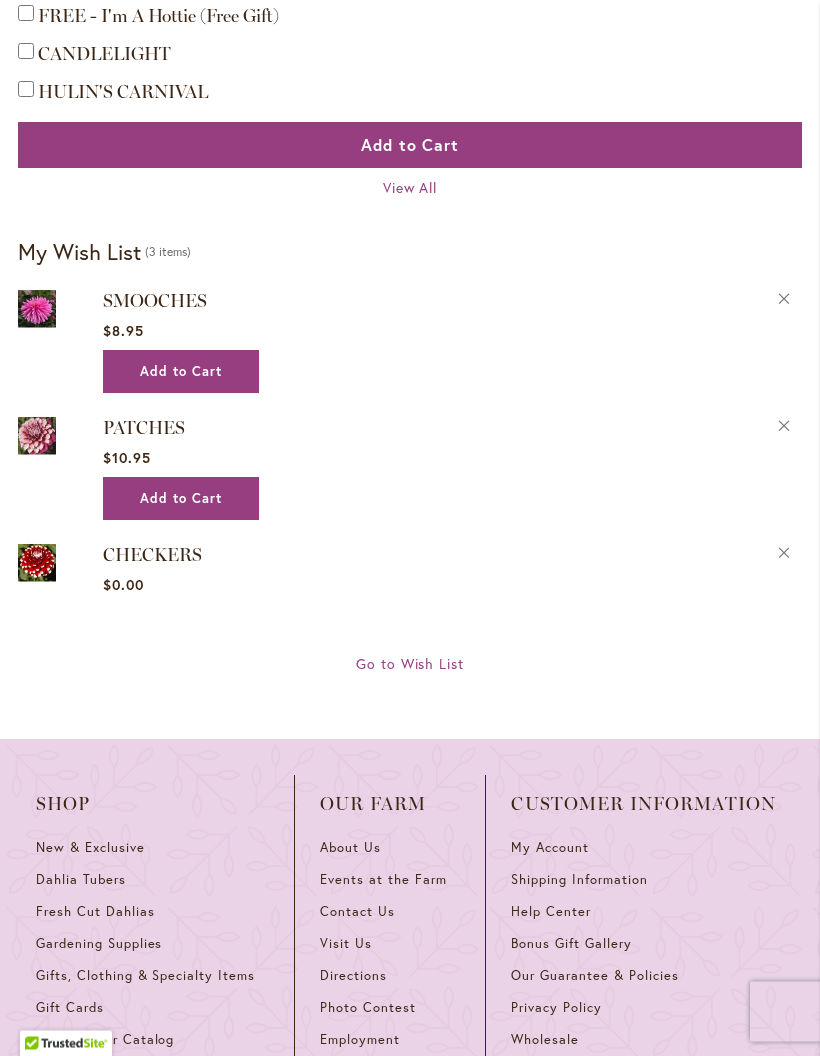 scroll, scrollTop: 1710, scrollLeft: 0, axis: vertical 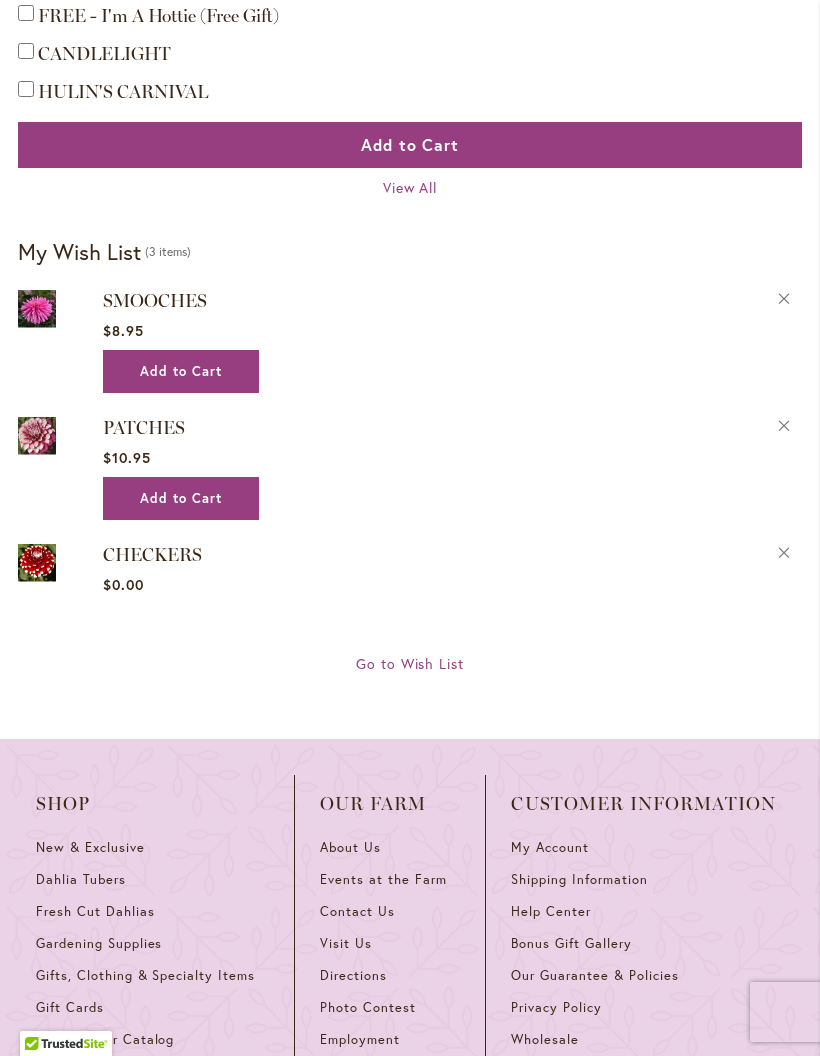 click on "Remove  SMOOCHES  from Wishlist" at bounding box center [784, 296] 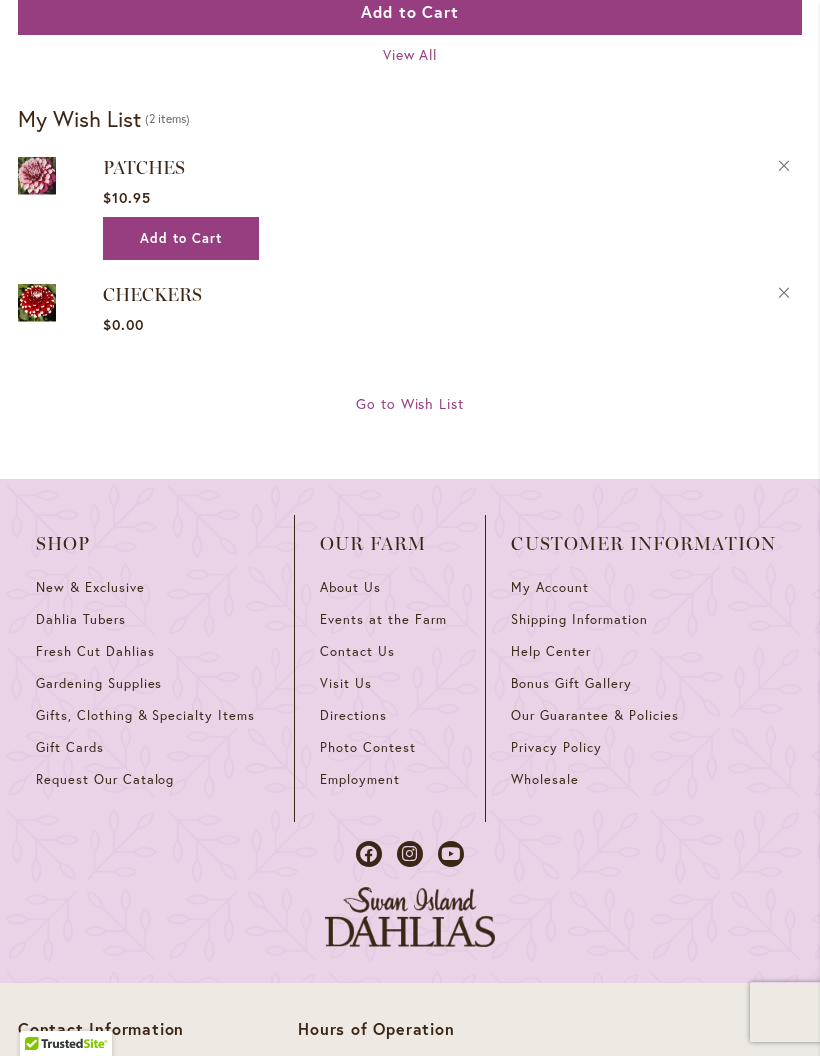 scroll, scrollTop: 1862, scrollLeft: 0, axis: vertical 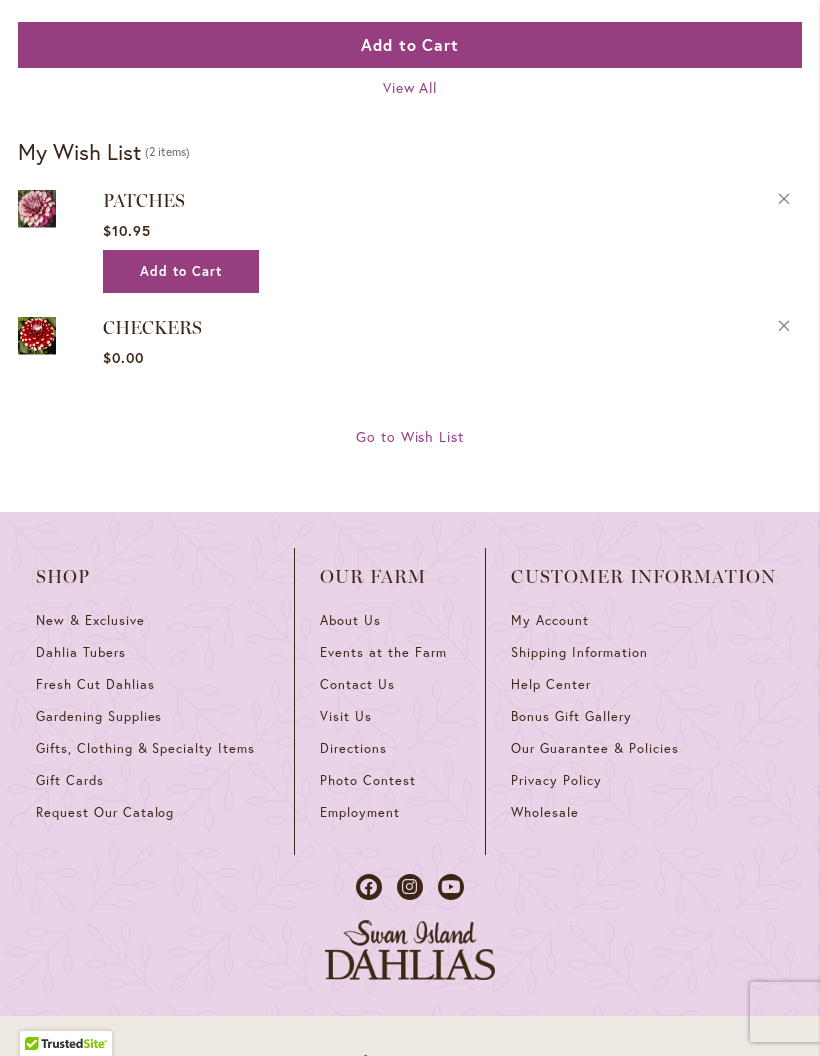 click on "Remove  CHECKERS  from Wishlist" at bounding box center (784, 323) 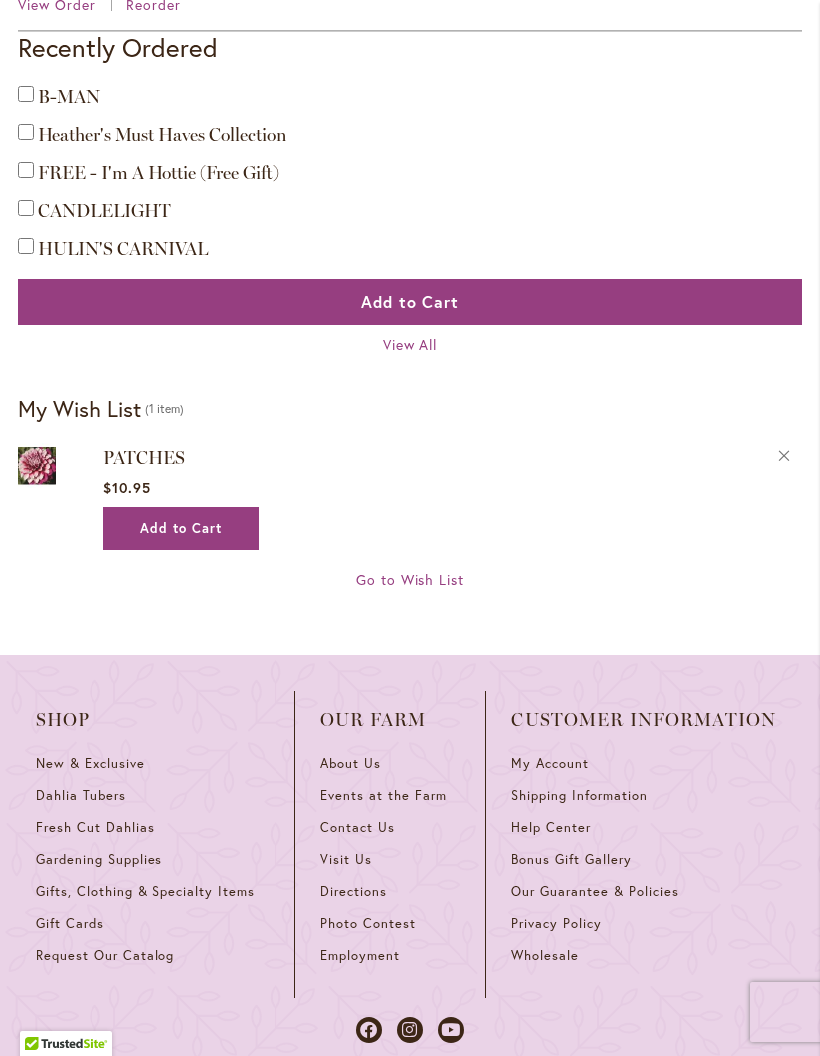 scroll, scrollTop: 1612, scrollLeft: 0, axis: vertical 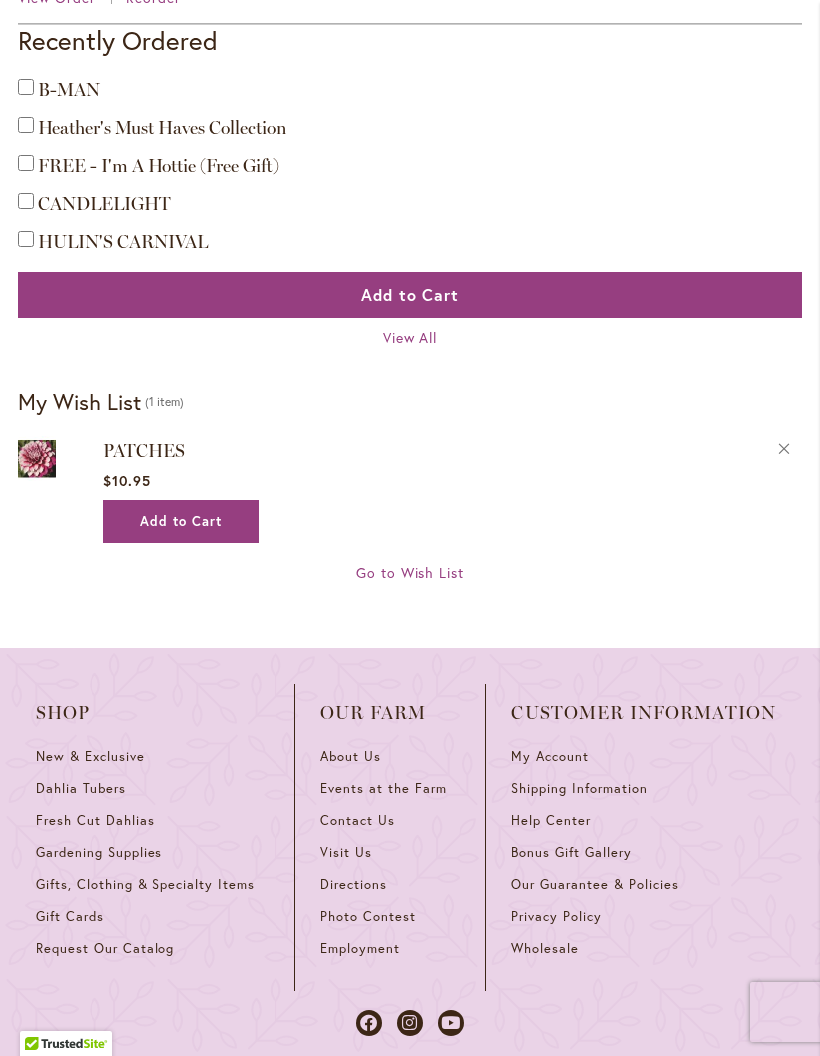 click on "Remove  PATCHES  from Wishlist" at bounding box center (784, 446) 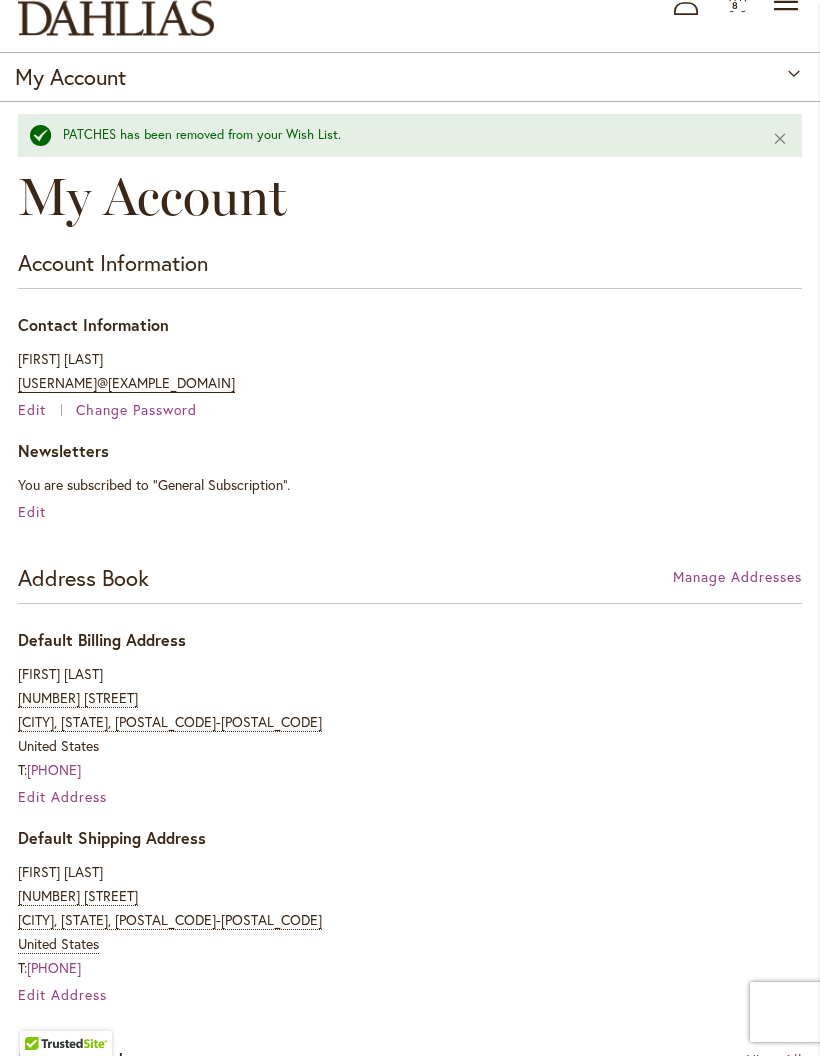 scroll, scrollTop: 0, scrollLeft: 0, axis: both 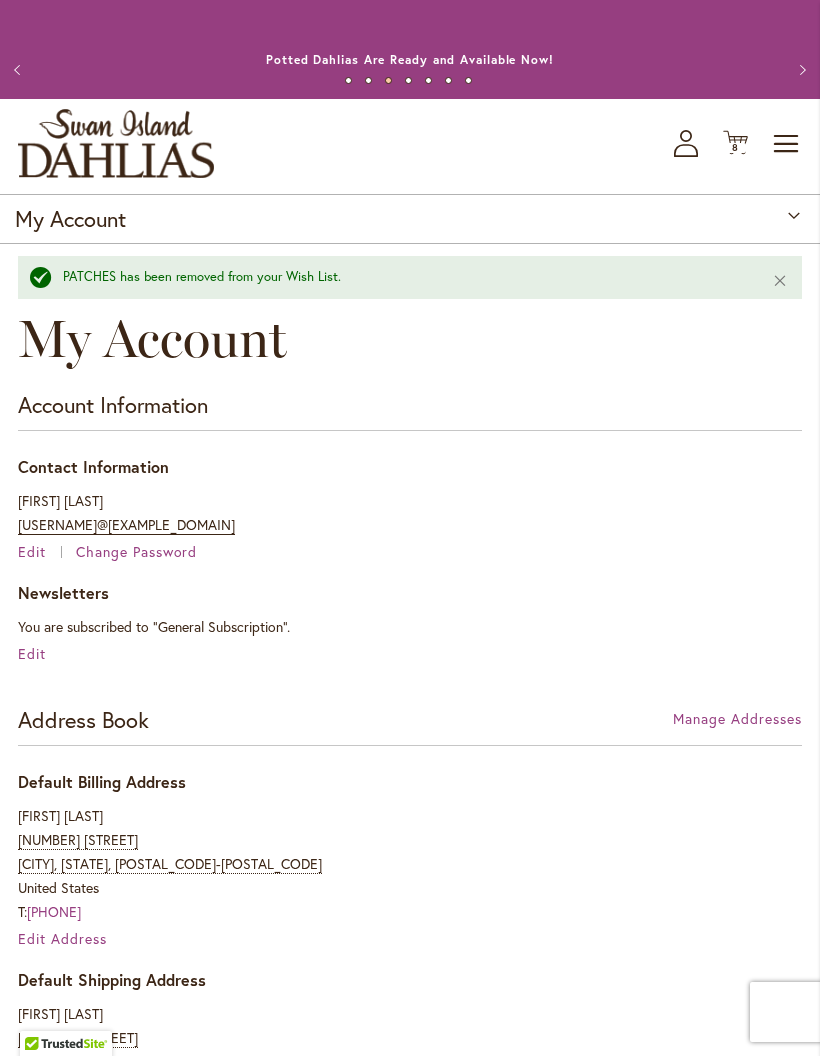 click on "Cart
.cls-1 {
fill: #231f20;
}" 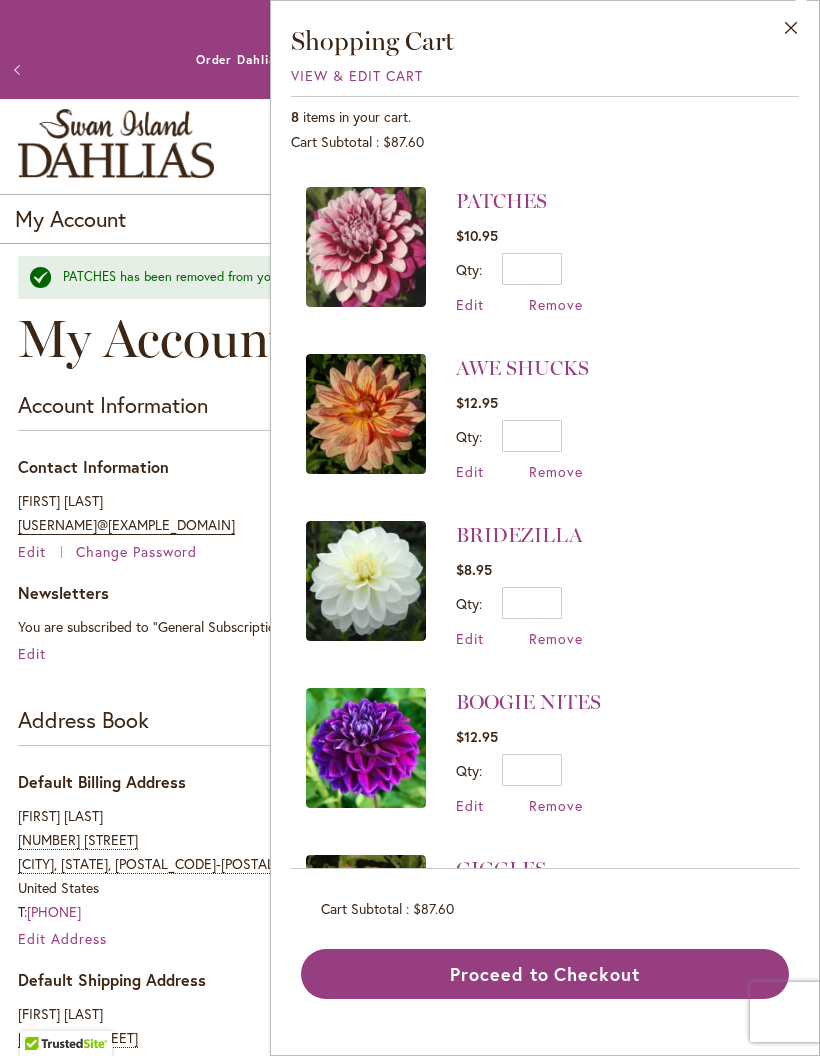 scroll, scrollTop: 323, scrollLeft: 0, axis: vertical 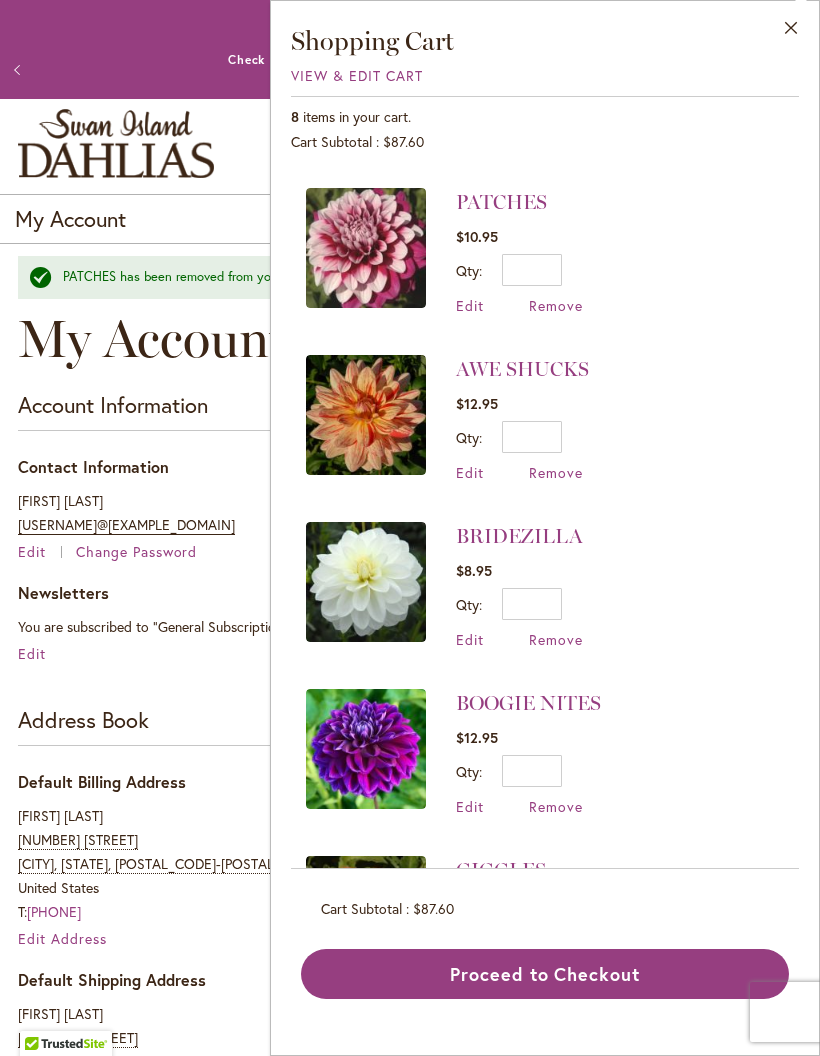 click on "Proceed to Checkout" at bounding box center (545, 974) 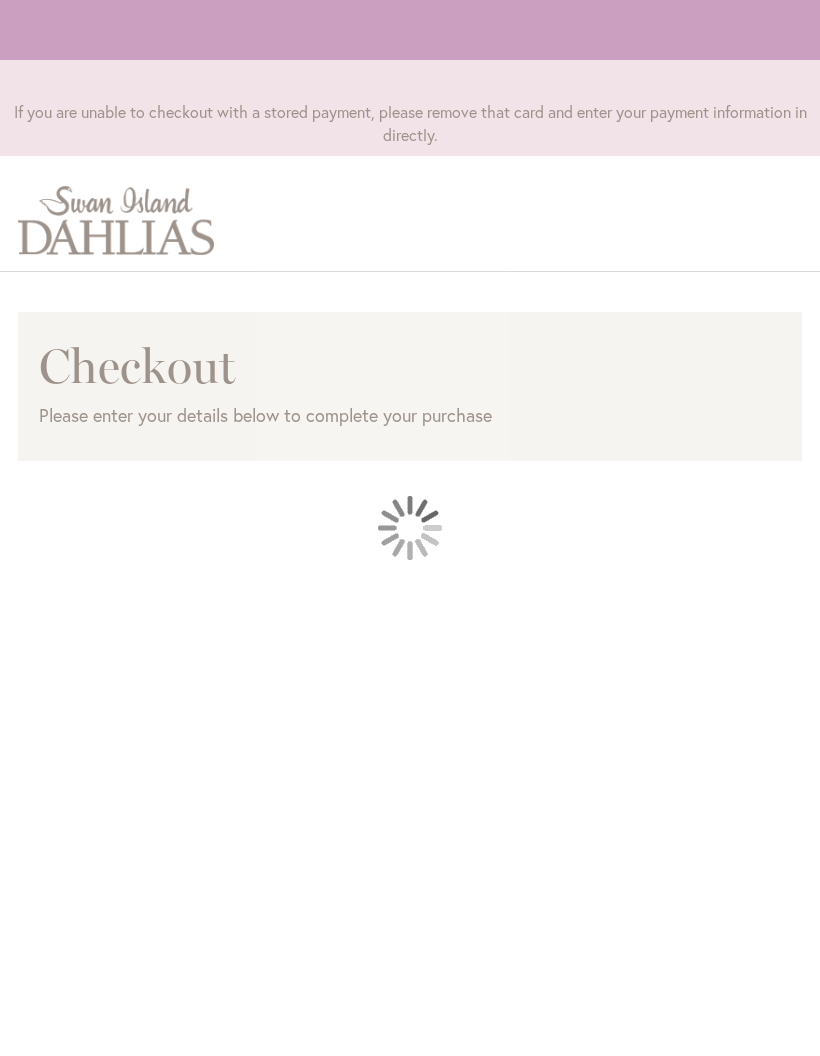 scroll, scrollTop: 0, scrollLeft: 0, axis: both 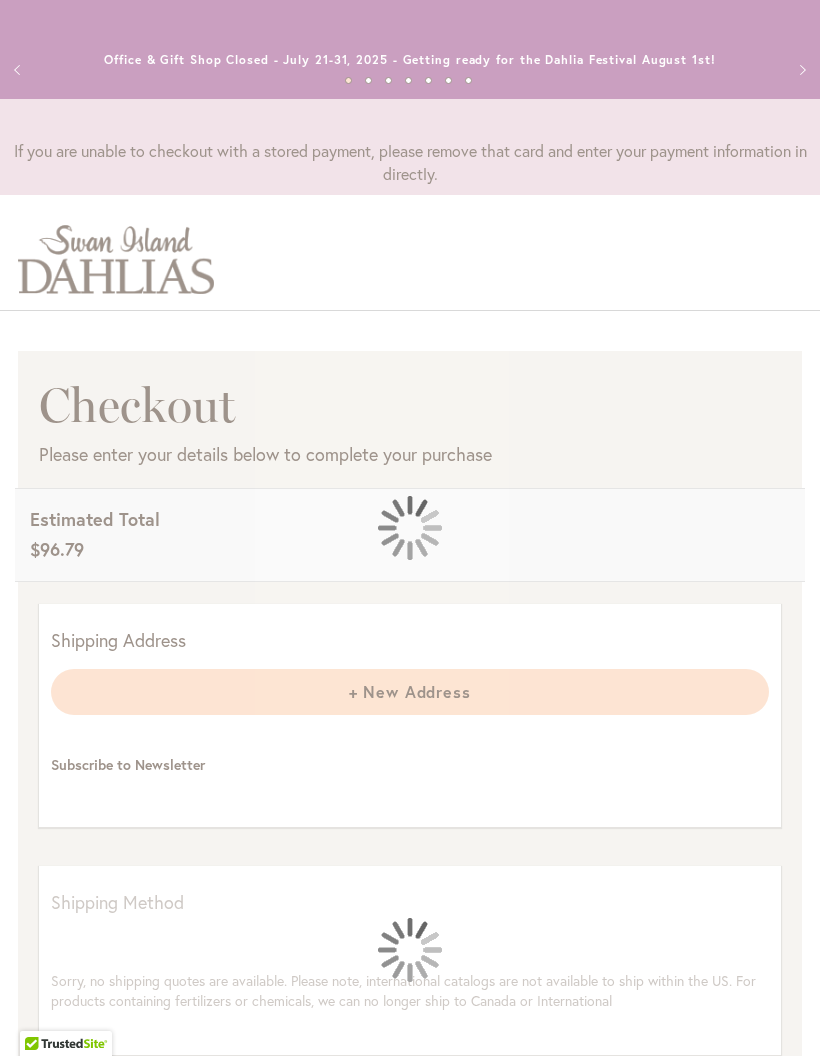 select on "**********" 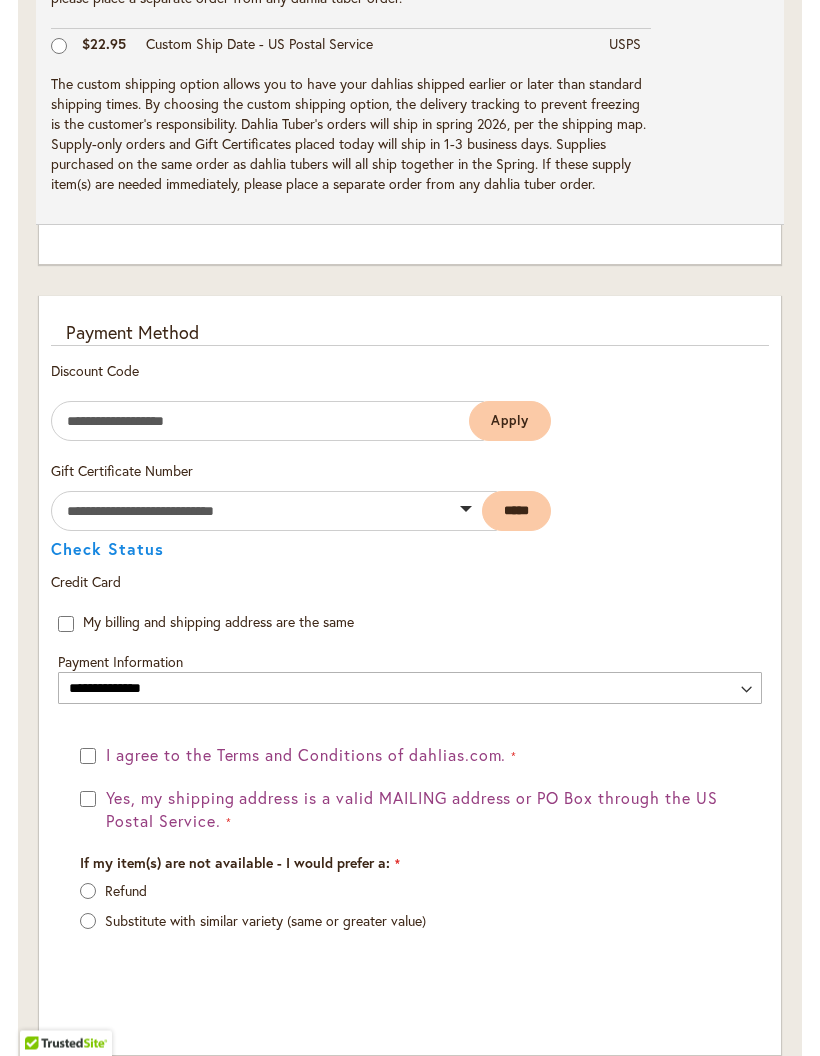 scroll, scrollTop: 1371, scrollLeft: 0, axis: vertical 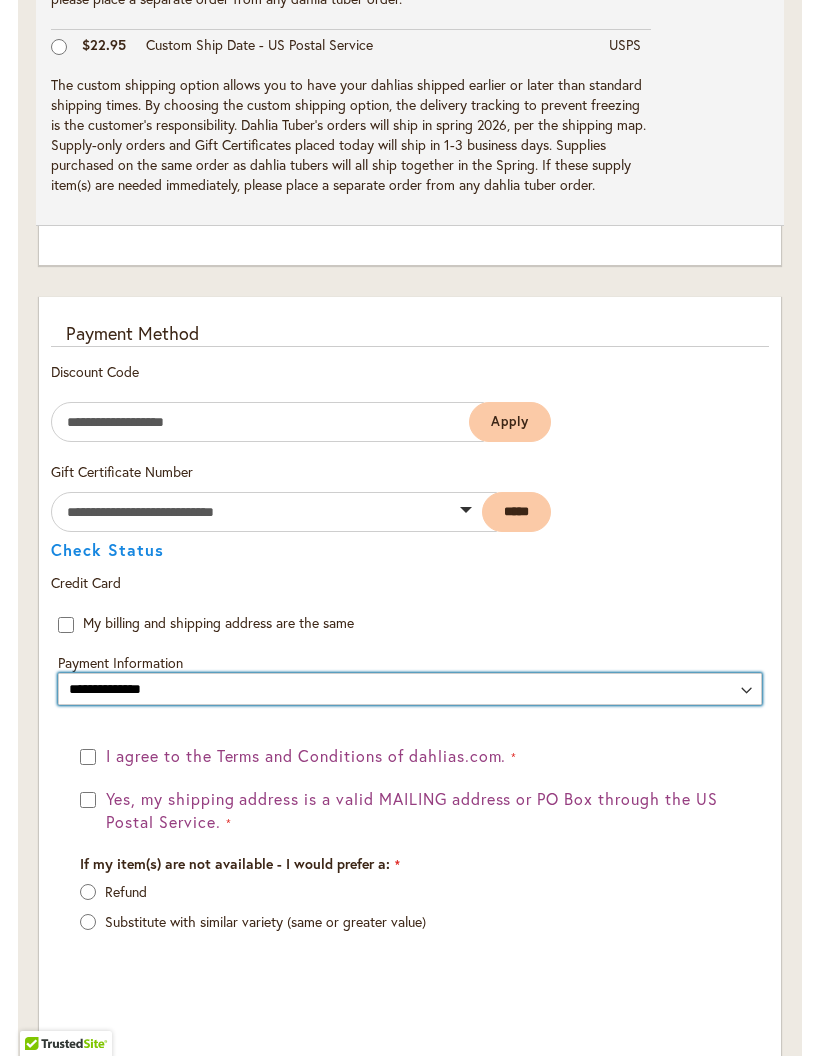 click on "**********" at bounding box center (410, 689) 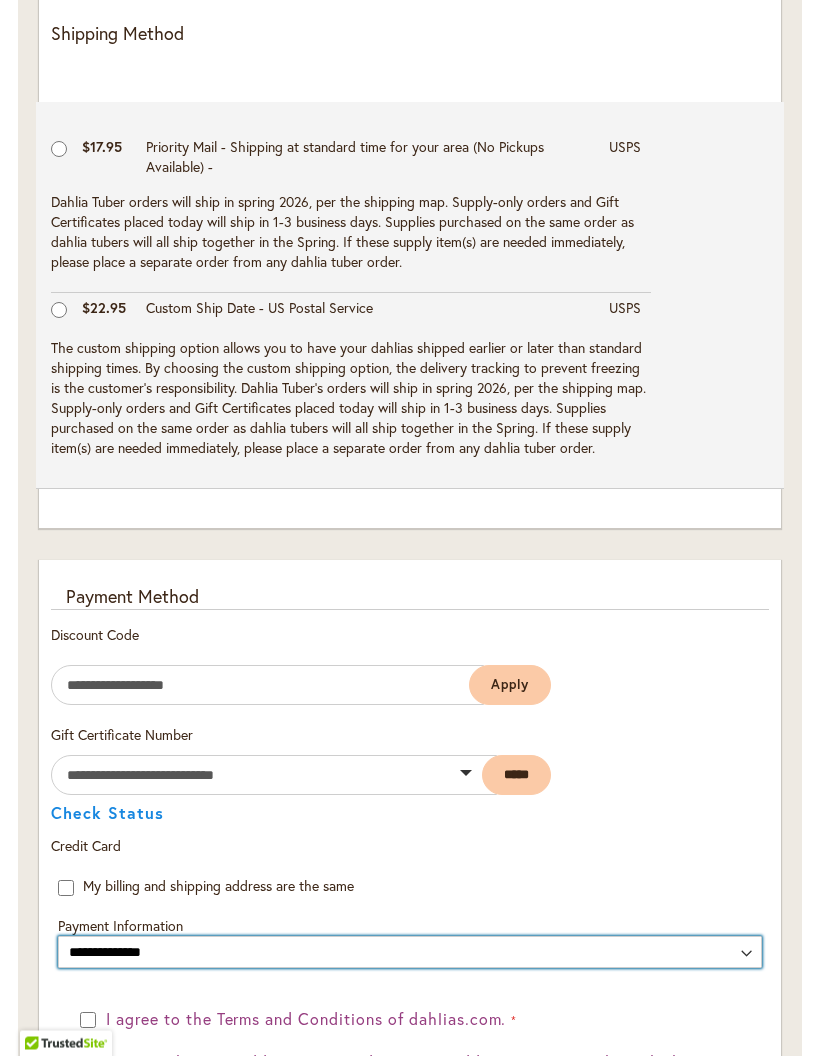 scroll, scrollTop: 1108, scrollLeft: 0, axis: vertical 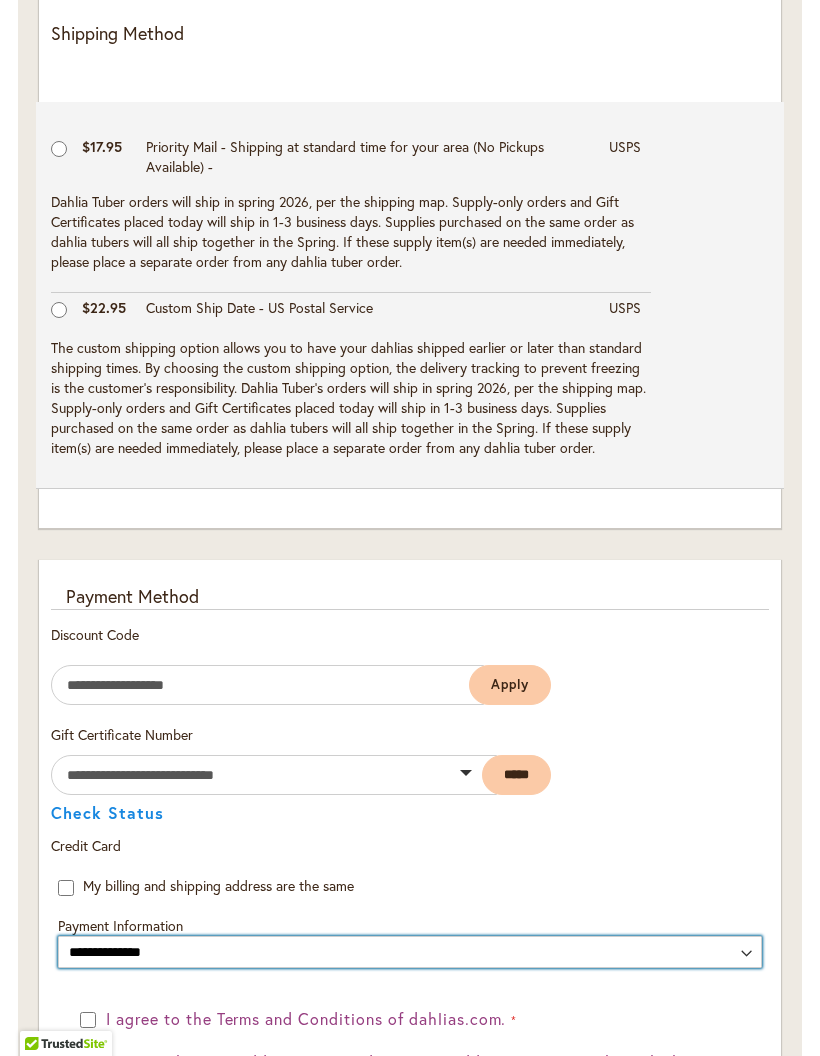 click on "**********" at bounding box center (410, 952) 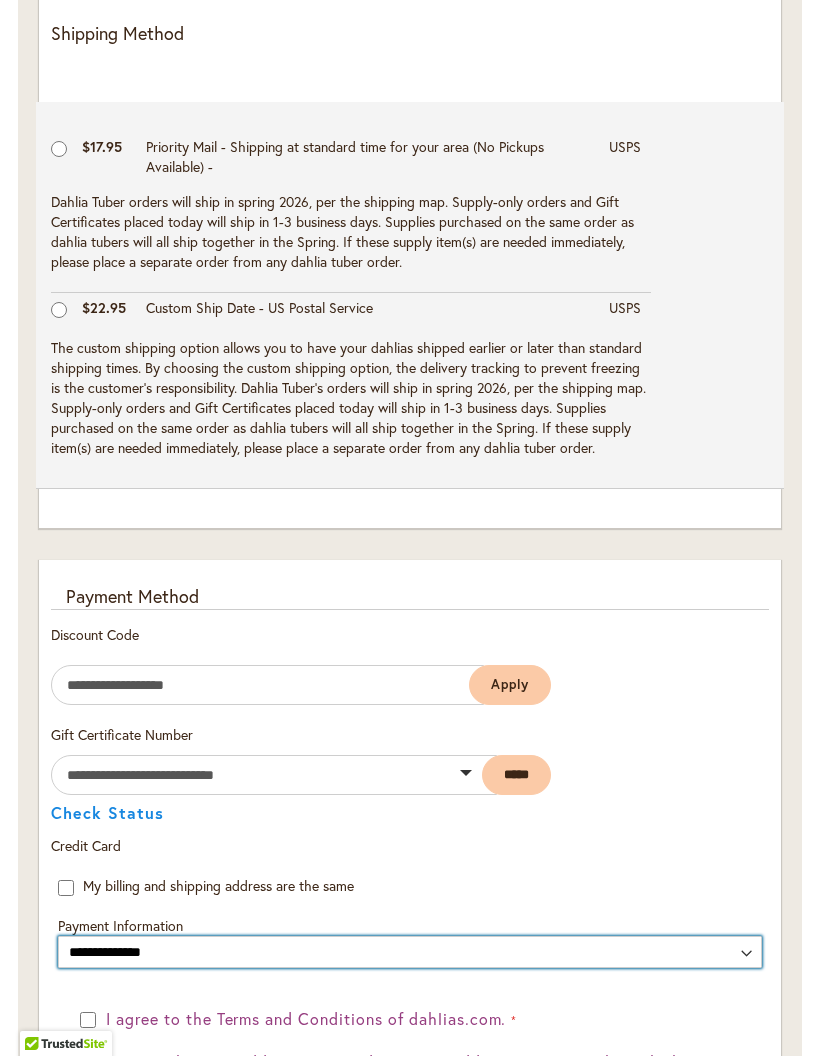 click on "**********" at bounding box center (410, 952) 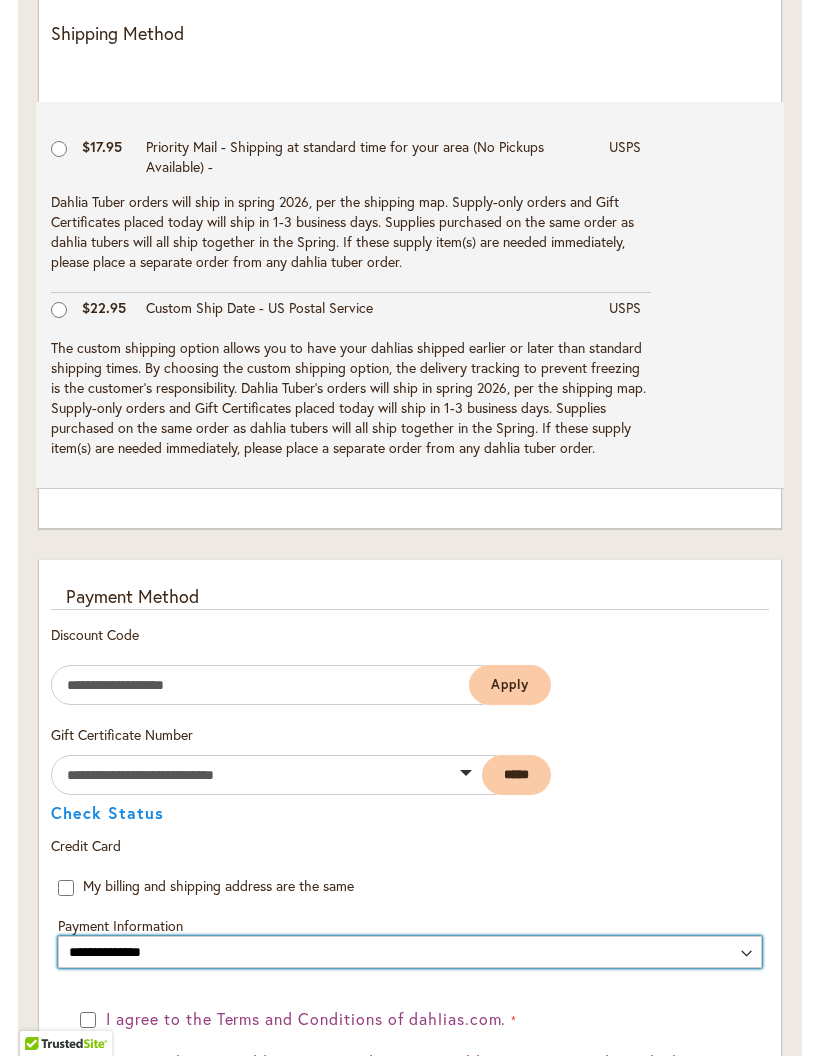 click on "**********" at bounding box center [410, 952] 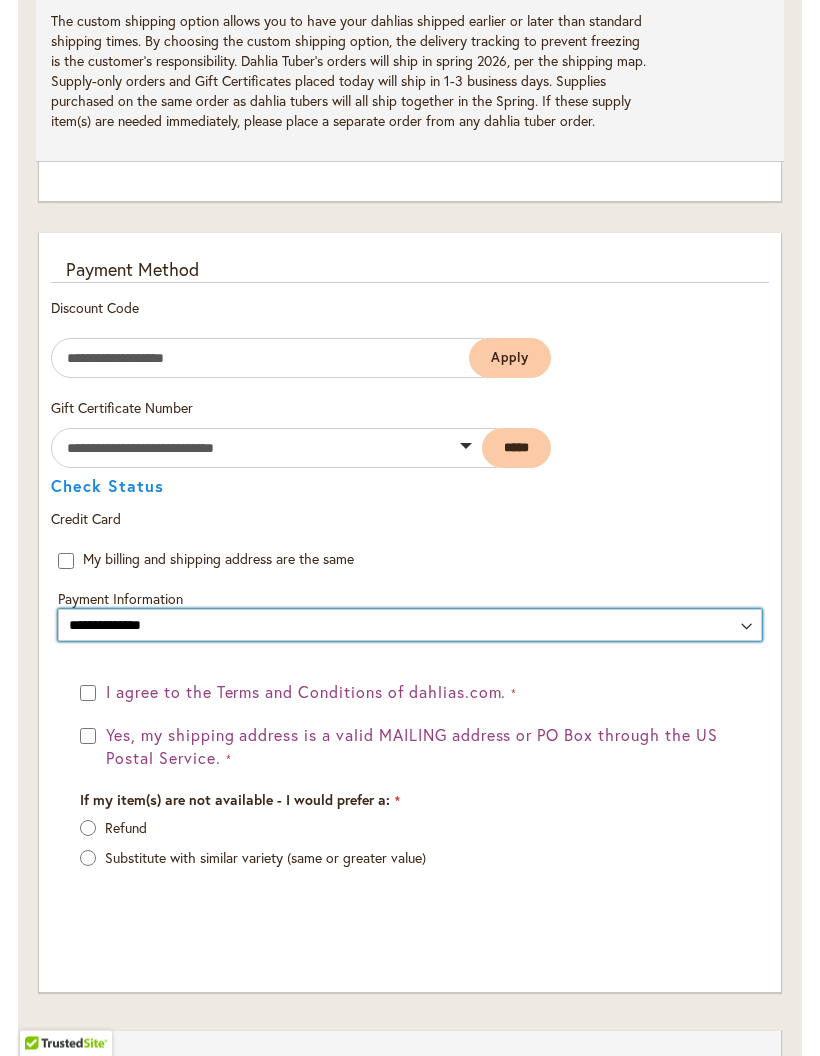 scroll, scrollTop: 1435, scrollLeft: 0, axis: vertical 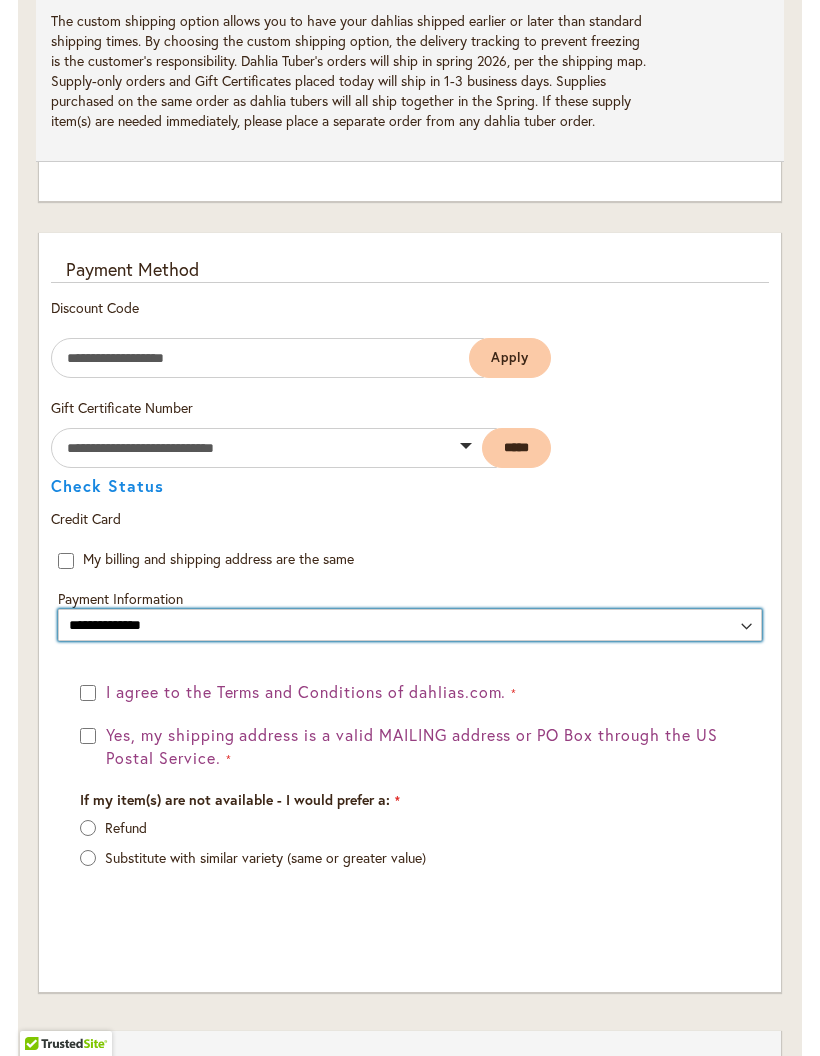 click on "**********" at bounding box center [410, 625] 